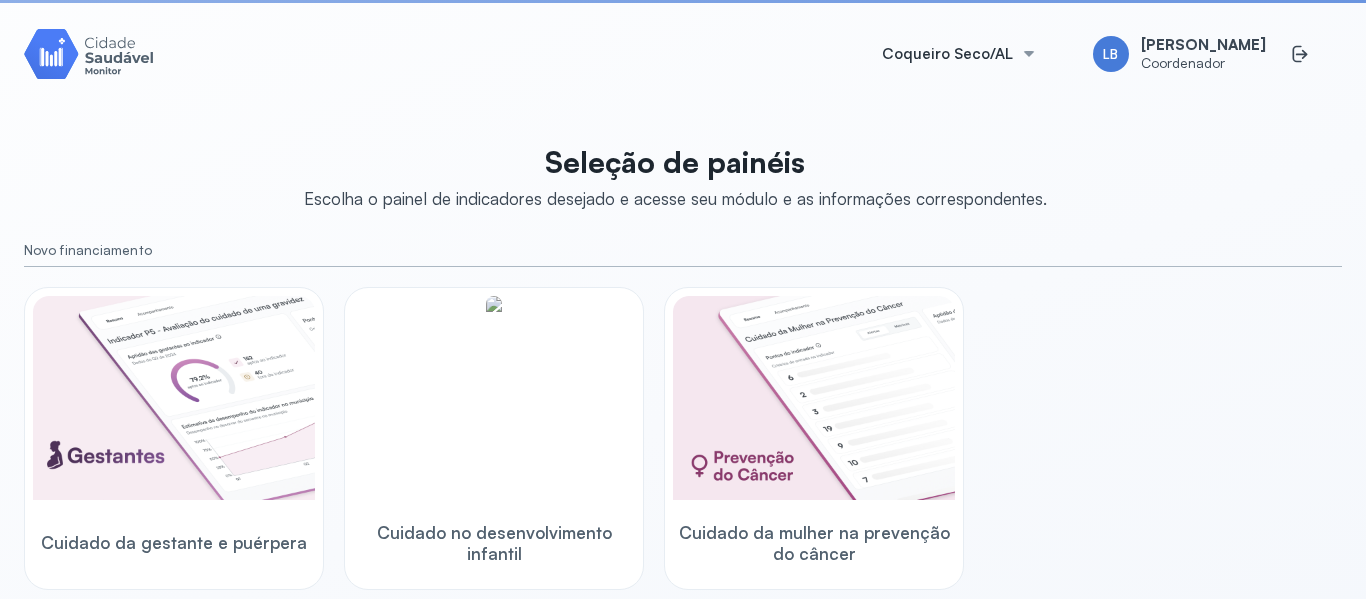 scroll, scrollTop: 0, scrollLeft: 0, axis: both 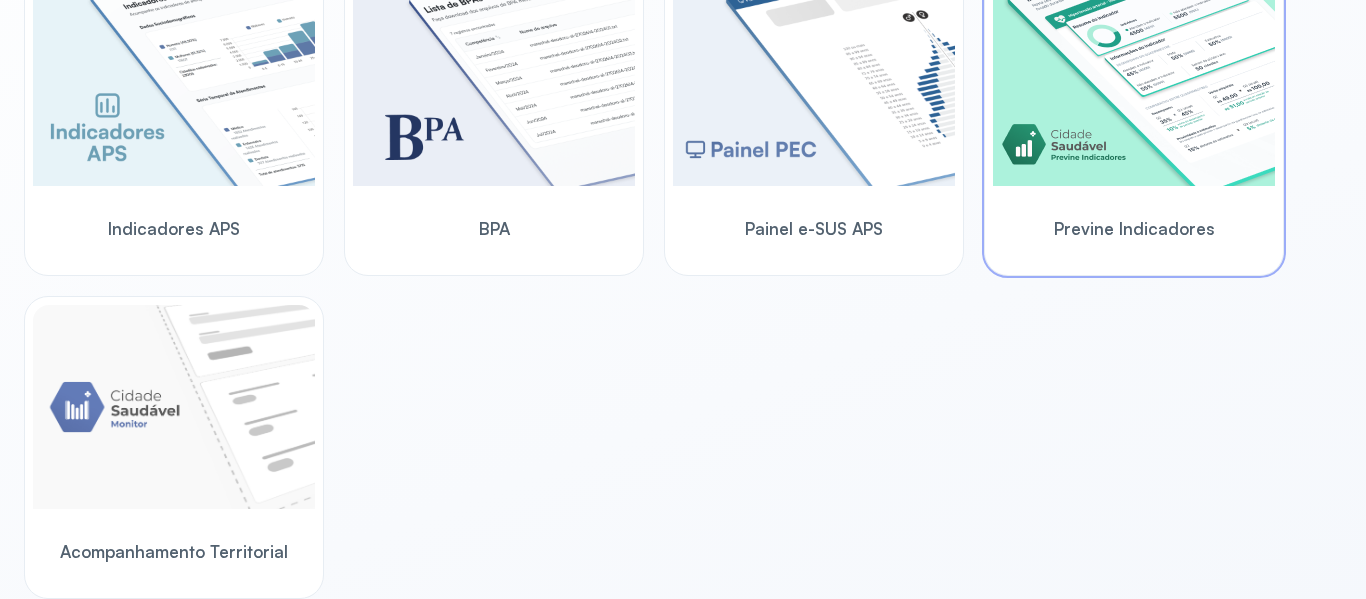 click on "Previne Indicadores" at bounding box center (1134, 228) 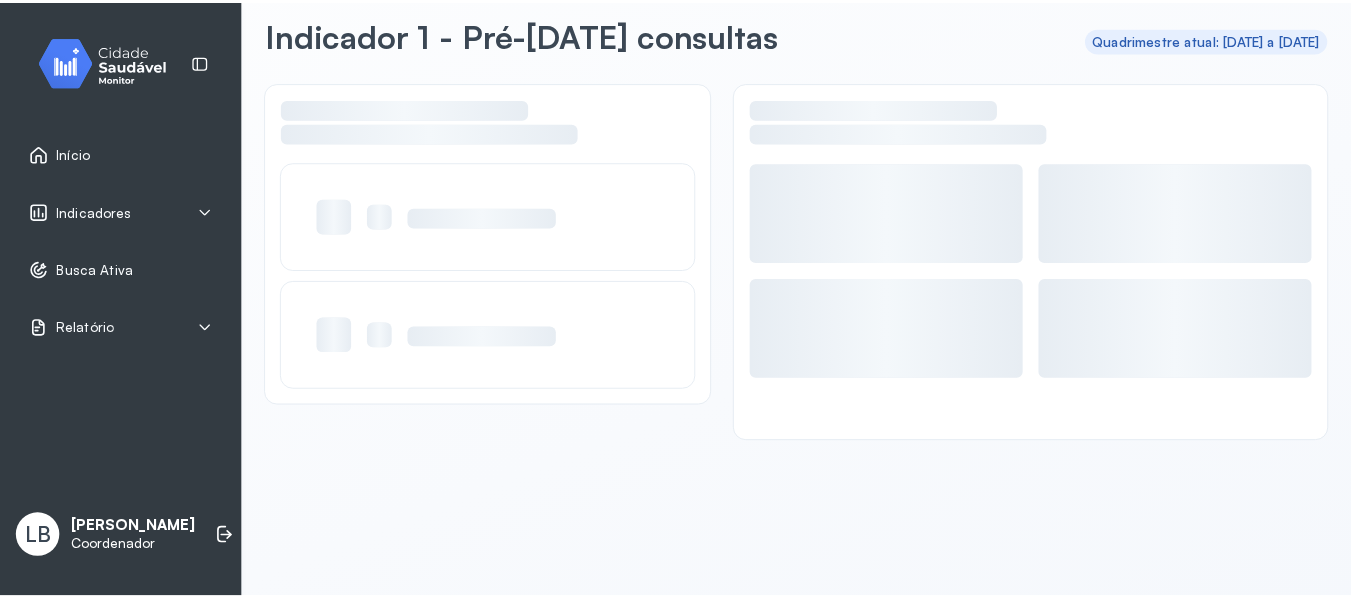 scroll, scrollTop: 90, scrollLeft: 0, axis: vertical 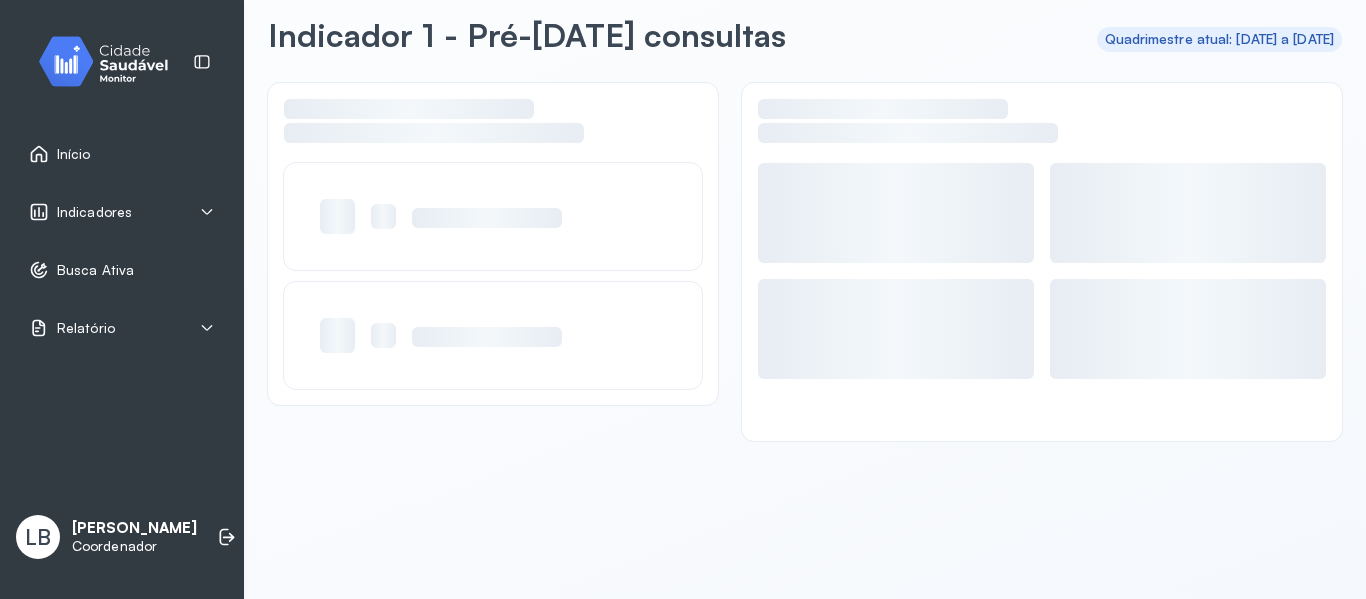 click on "Indicadores" at bounding box center (122, 212) 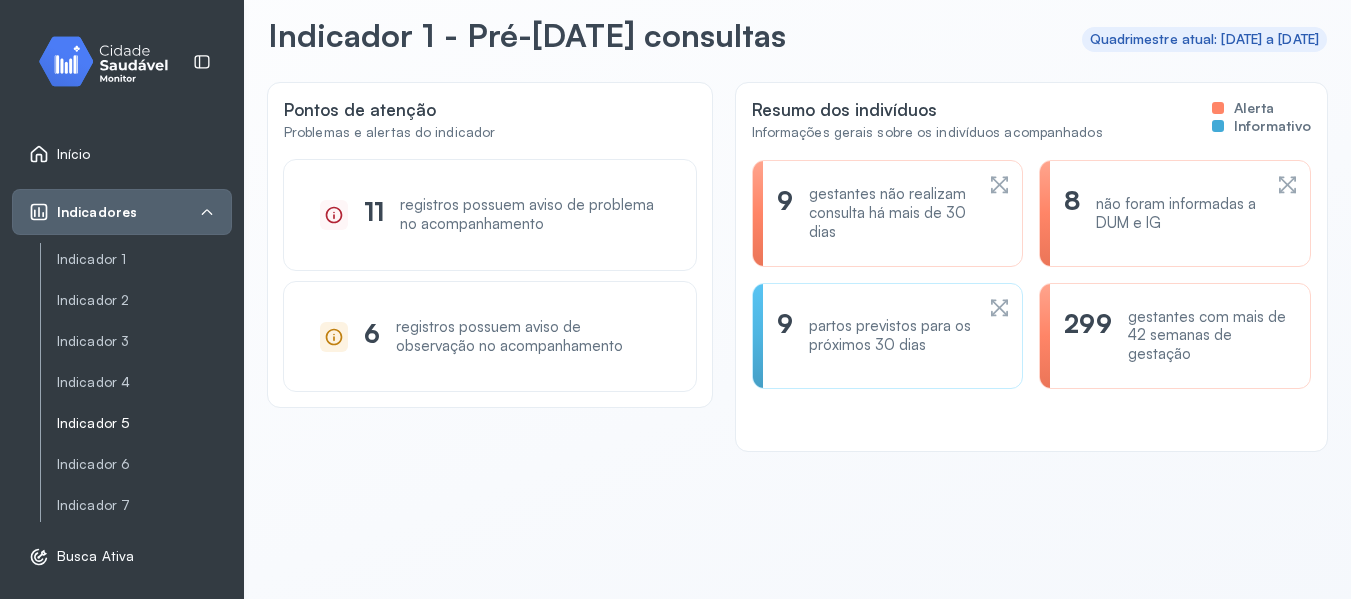 click on "Indicador 5" at bounding box center (144, 423) 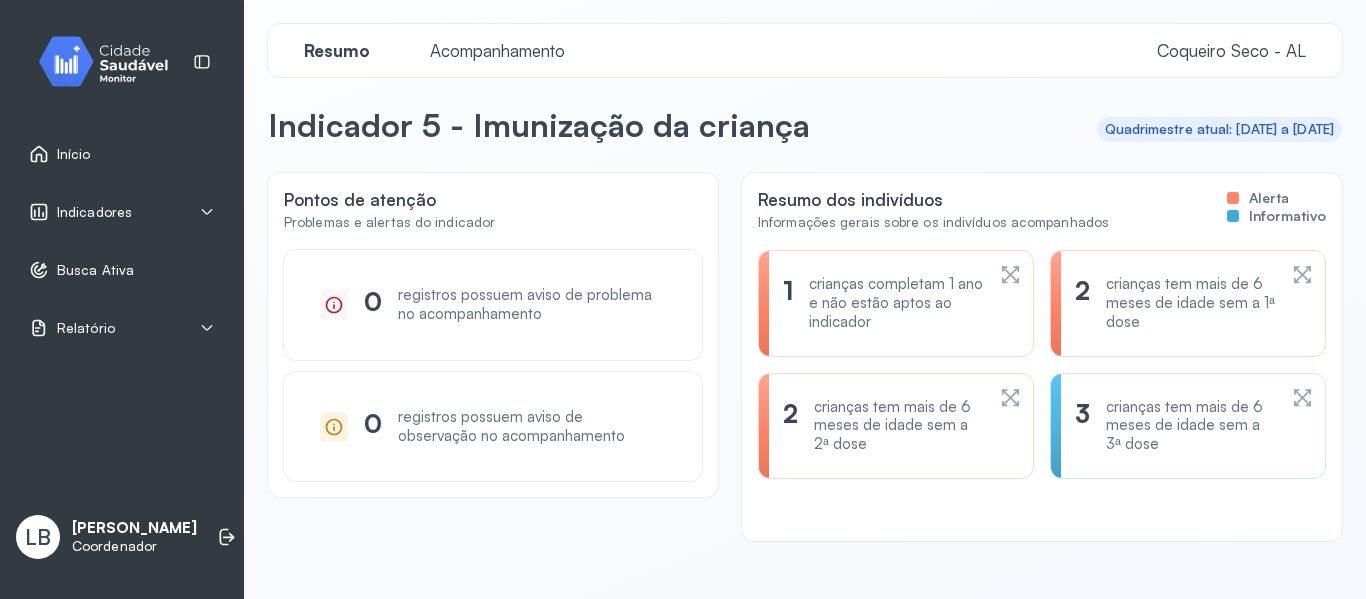 scroll, scrollTop: 0, scrollLeft: 0, axis: both 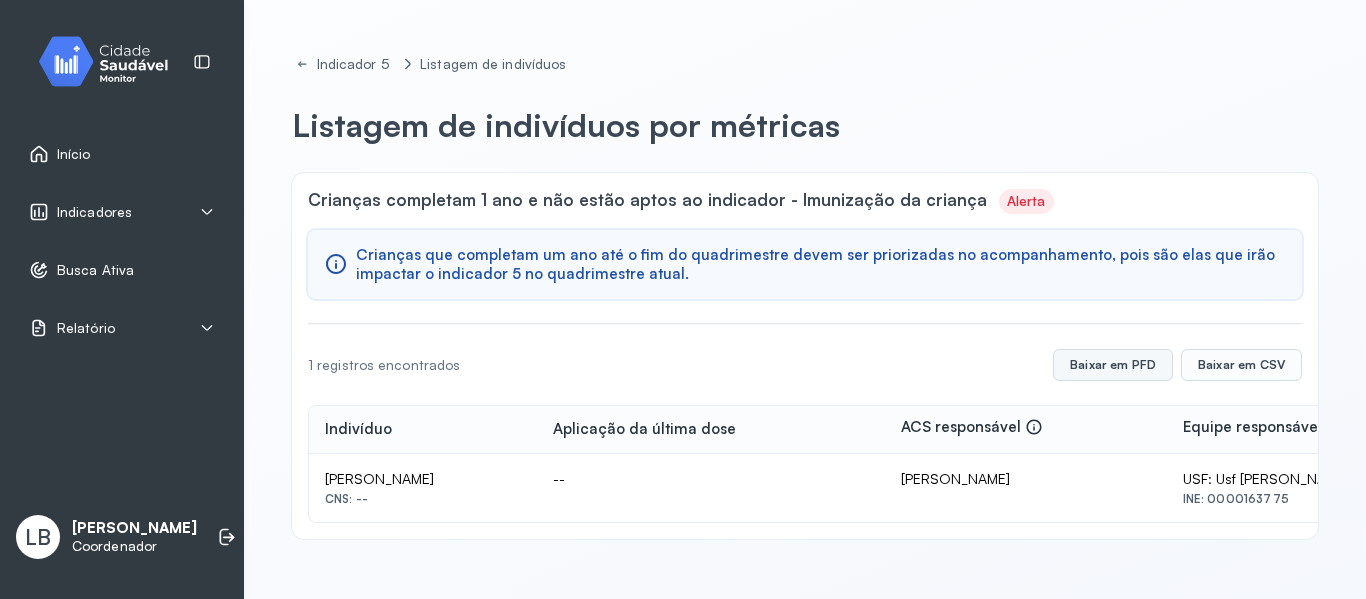 click on "Baixar em PFD" at bounding box center [1113, 365] 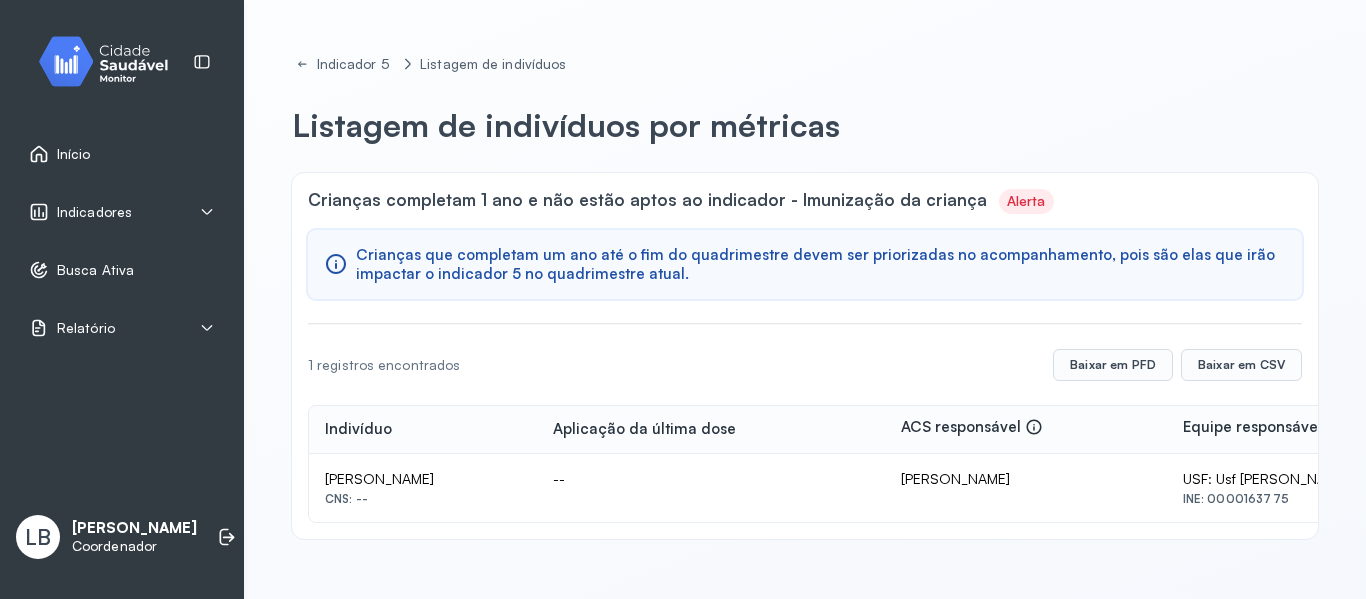 click on "Início" at bounding box center (74, 154) 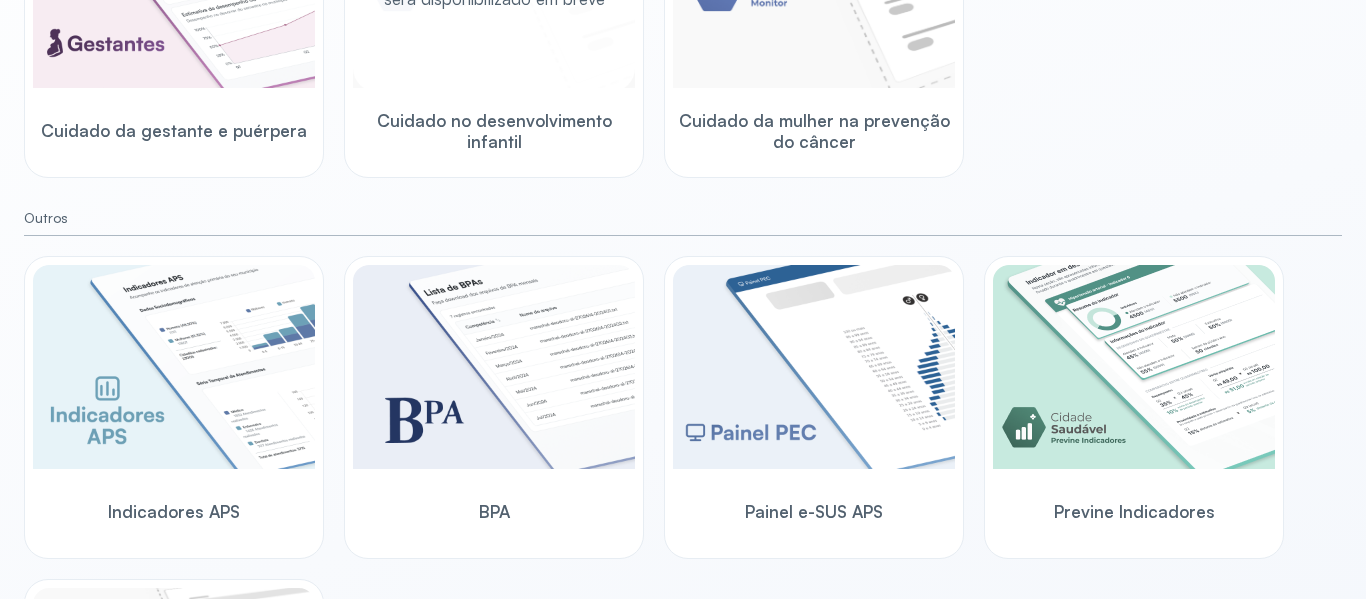 scroll, scrollTop: 600, scrollLeft: 0, axis: vertical 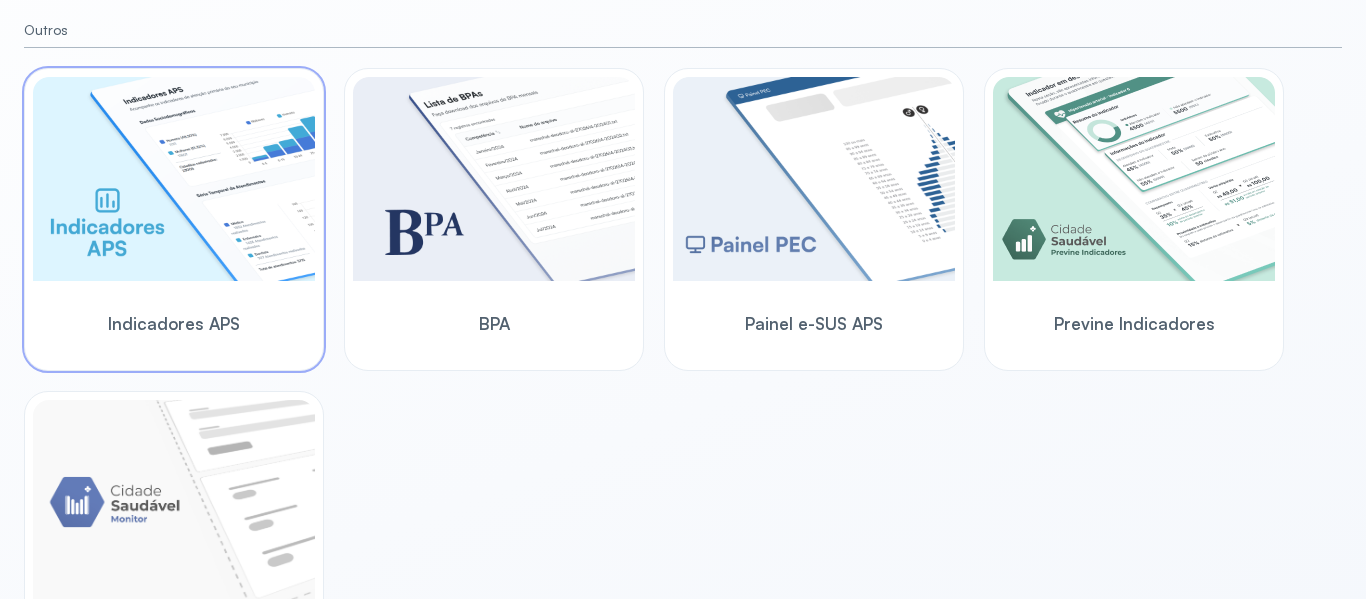 click on "Indicadores APS" at bounding box center [174, 323] 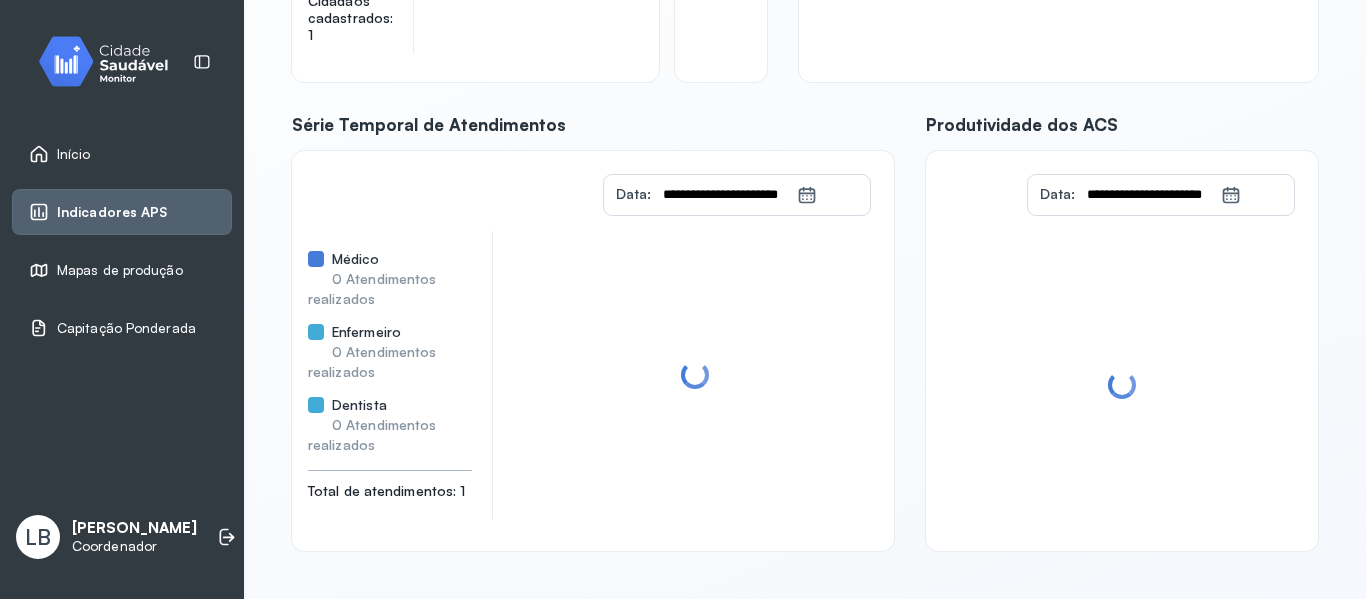 scroll, scrollTop: 422, scrollLeft: 0, axis: vertical 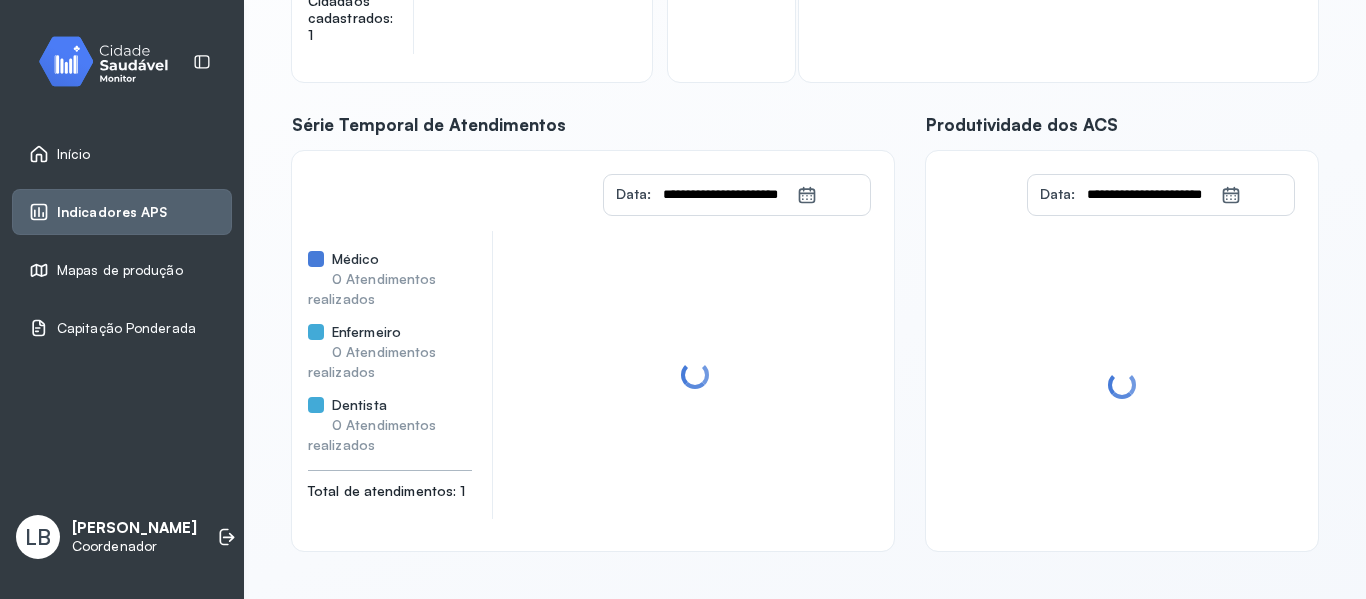 click 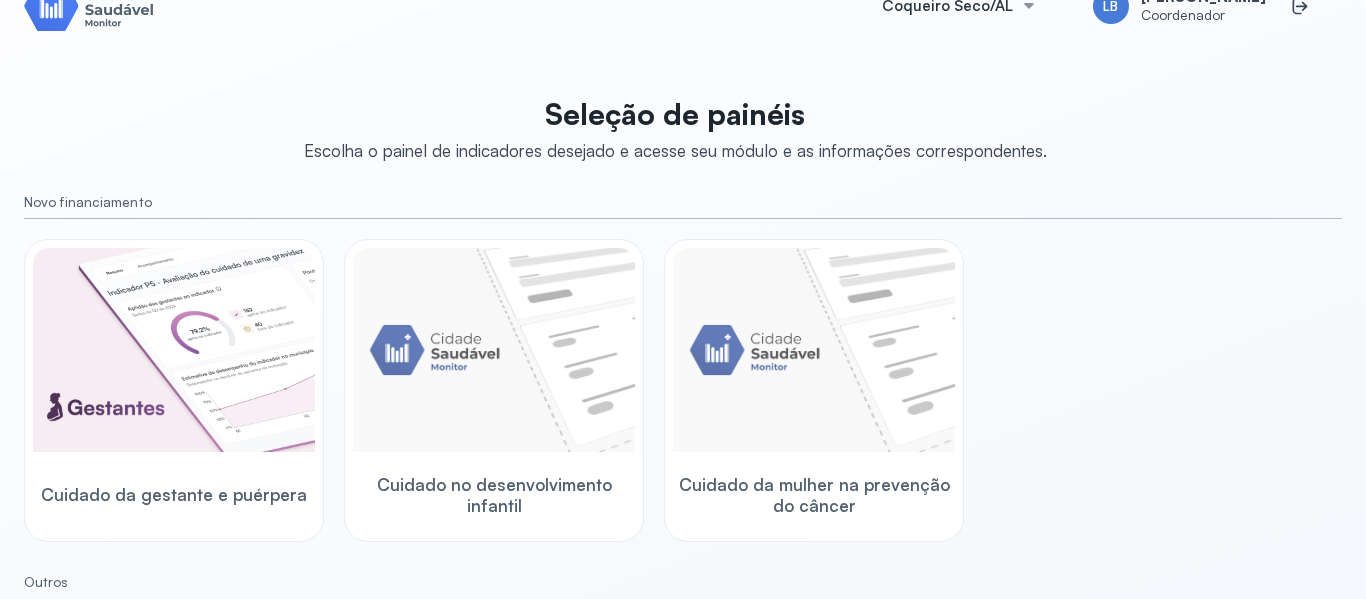 scroll, scrollTop: 600, scrollLeft: 0, axis: vertical 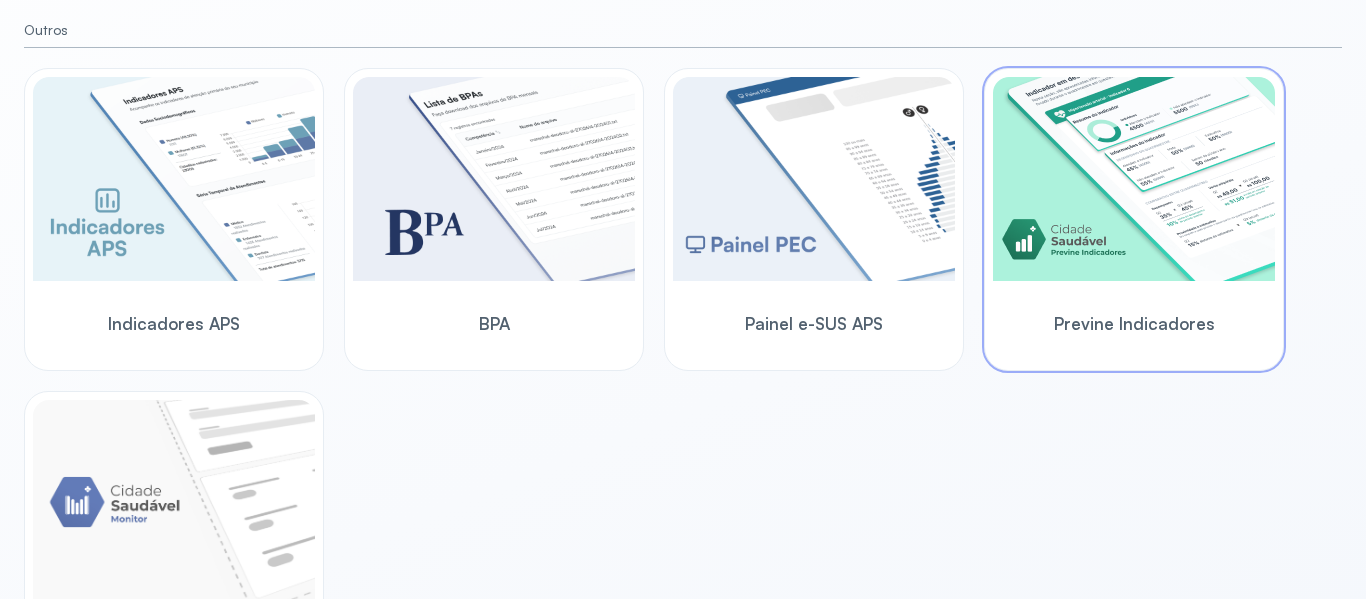 click at bounding box center [1134, 179] 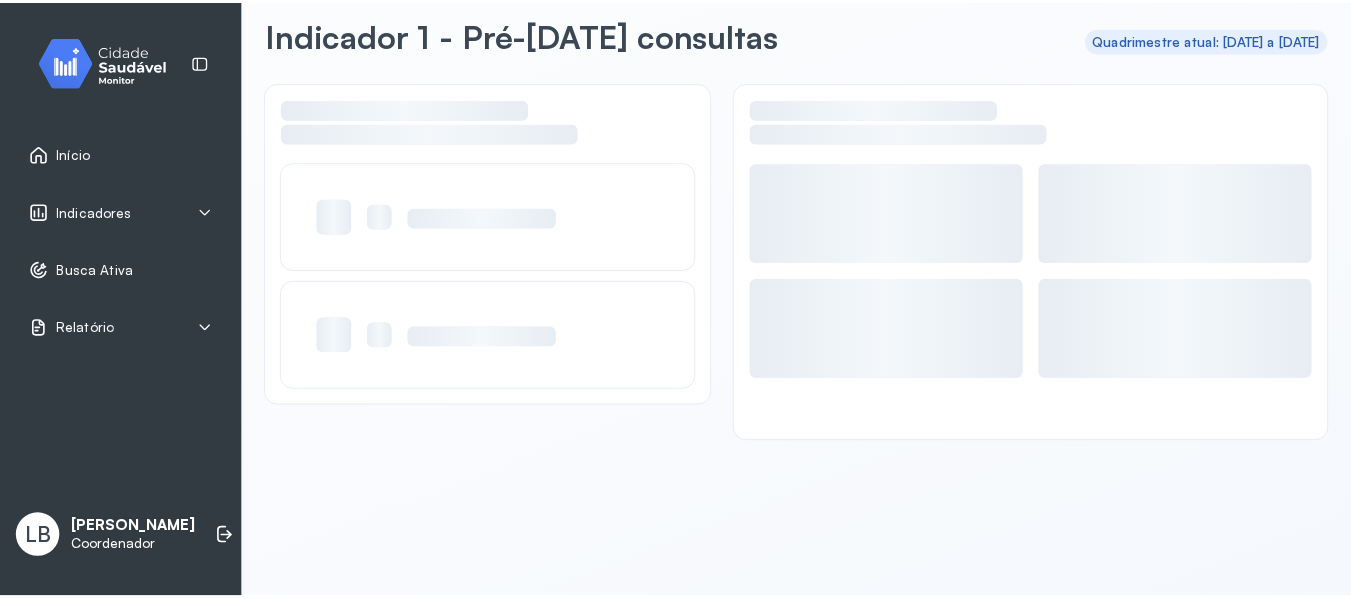 scroll, scrollTop: 90, scrollLeft: 0, axis: vertical 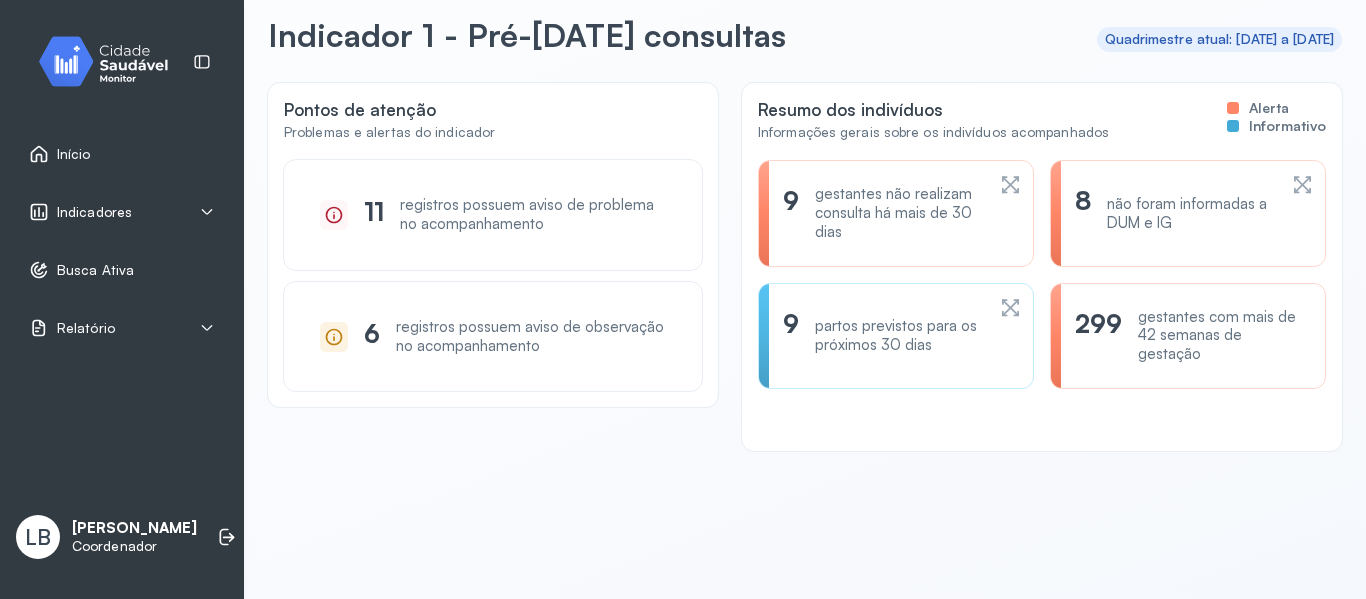 click on "Indicadores" at bounding box center [122, 212] 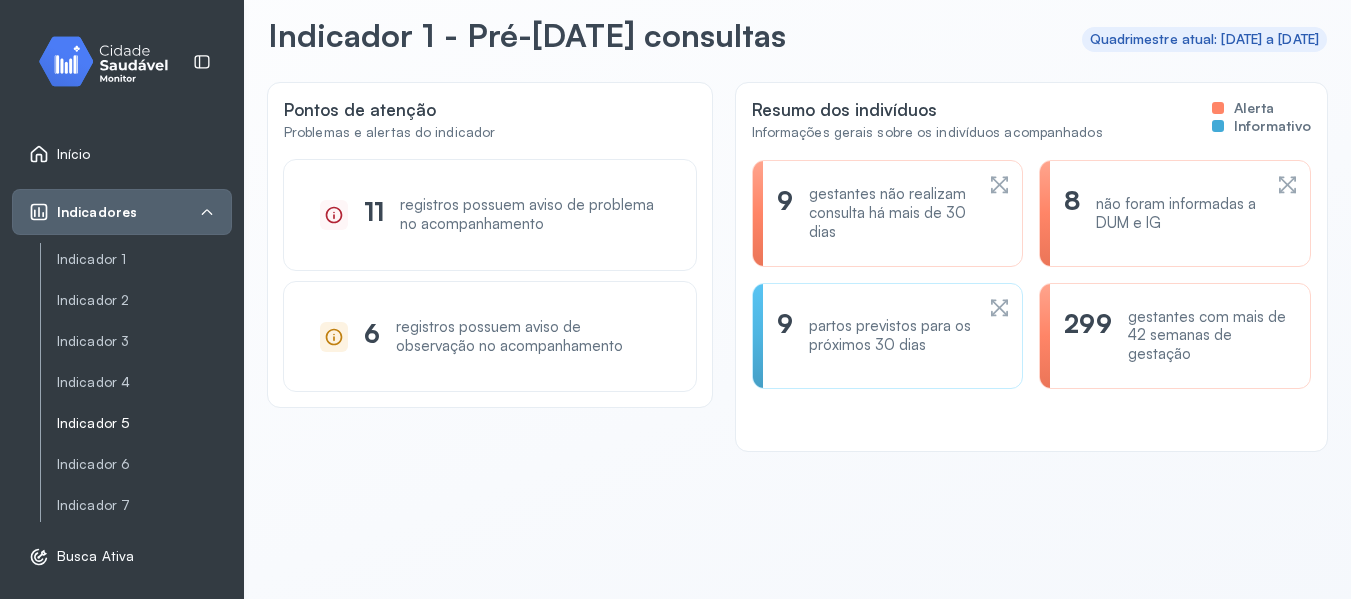 click on "Indicador 5" at bounding box center (144, 423) 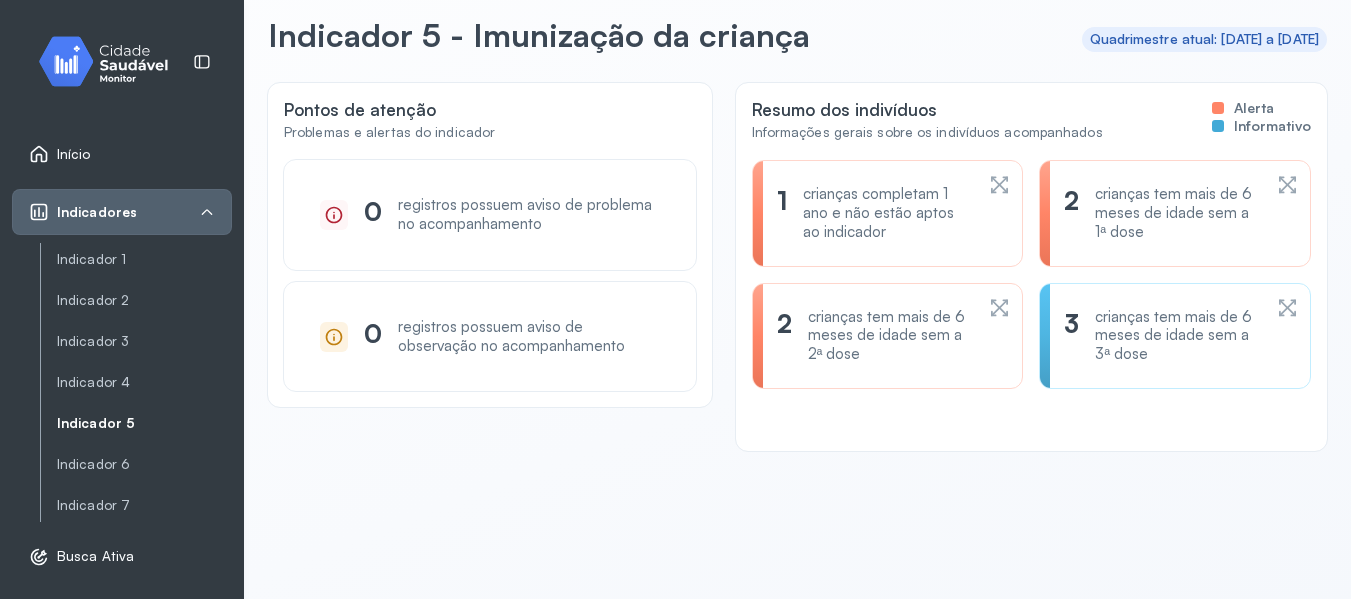 click on "Pontos de atenção Problemas e alertas do indicador 0 registros possuem aviso de problema no acompanhamento 0 registros possuem aviso de observação no acompanhamento Resumo dos indivíduos Informações gerais sobre os indivíduos acompanhados Alerta Informativo 1 crianças completam 1 ano e não estão aptos ao indicador 2 crianças tem mais de 6 meses de idade sem a 1ª dose 2 crianças tem mais de 6 meses de idade sem a 2ª dose 3 crianças tem mais de 6 meses de idade sem a 3ª dose" at bounding box center (797, 329) 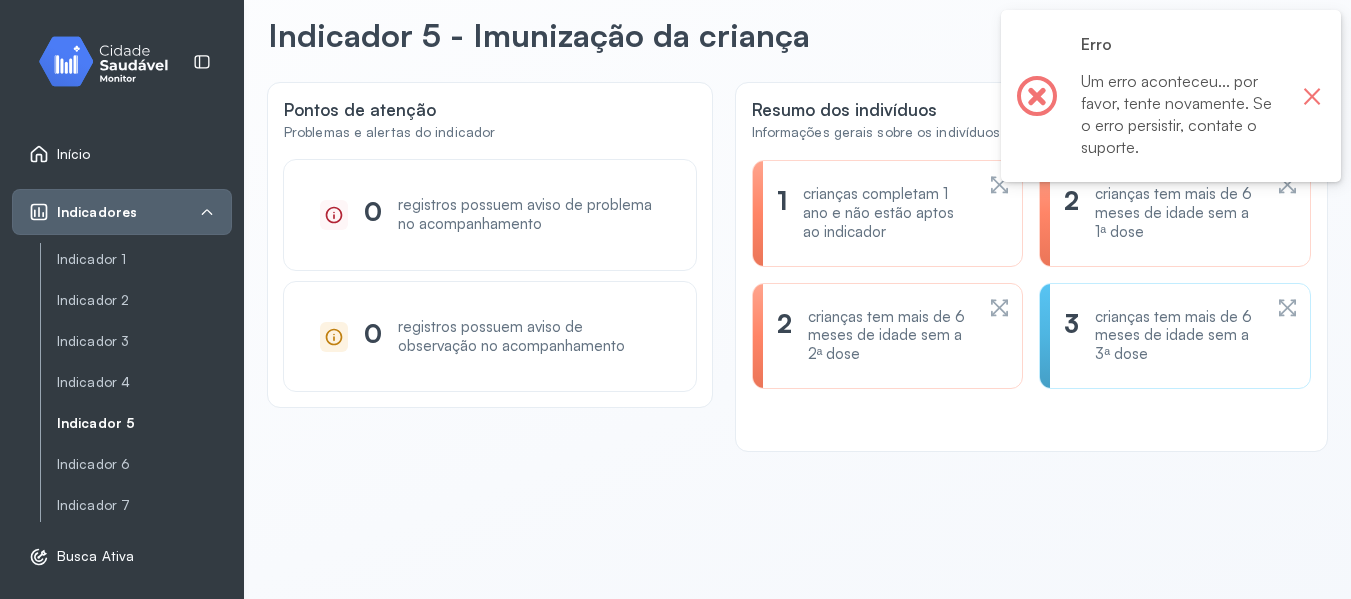 click on "×" at bounding box center (1312, 96) 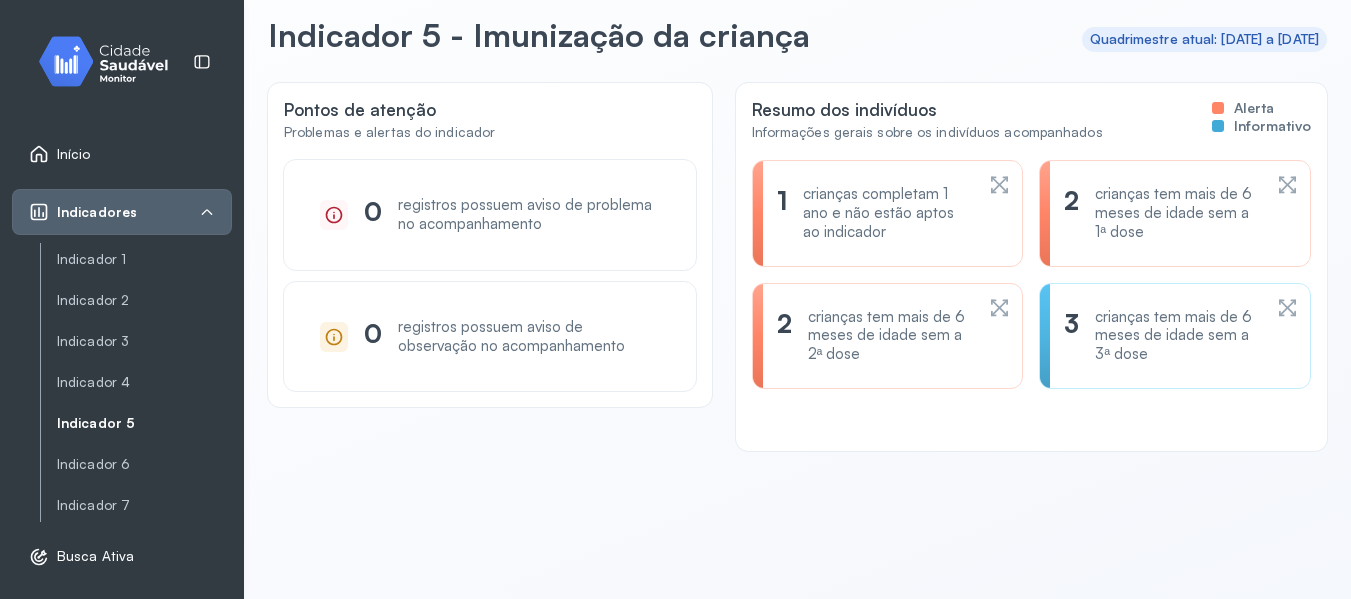 click on "crianças tem mais de 6 meses de idade sem a 3ª dose" at bounding box center [1177, 336] 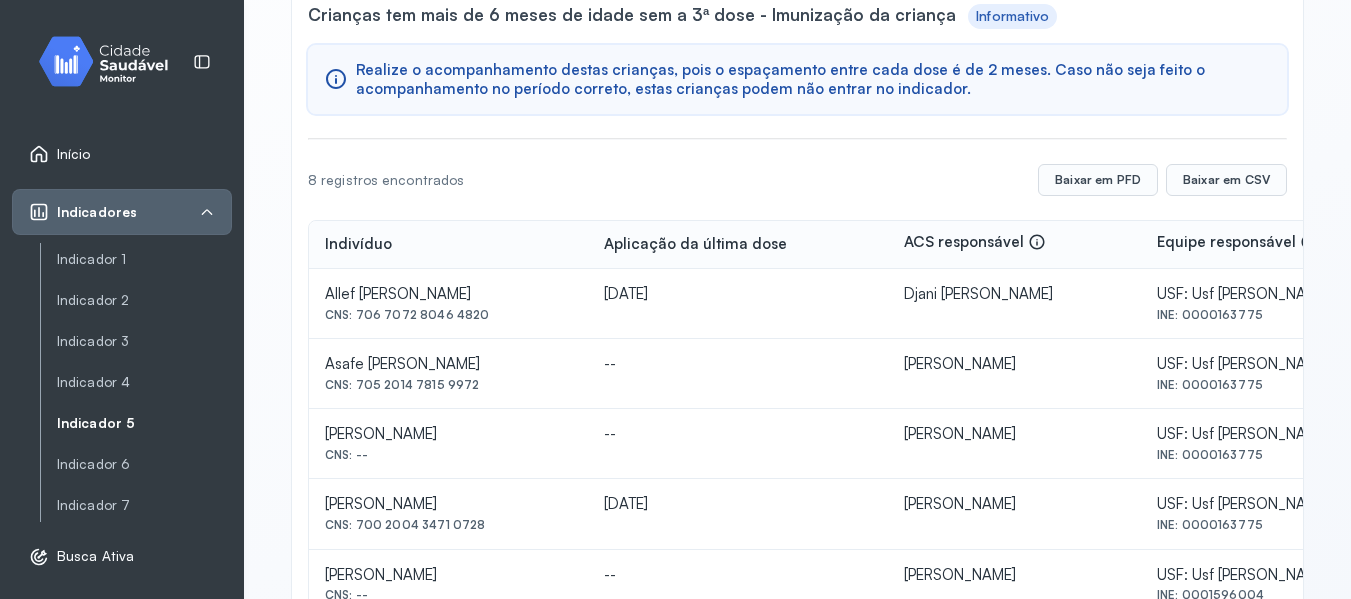 scroll, scrollTop: 200, scrollLeft: 0, axis: vertical 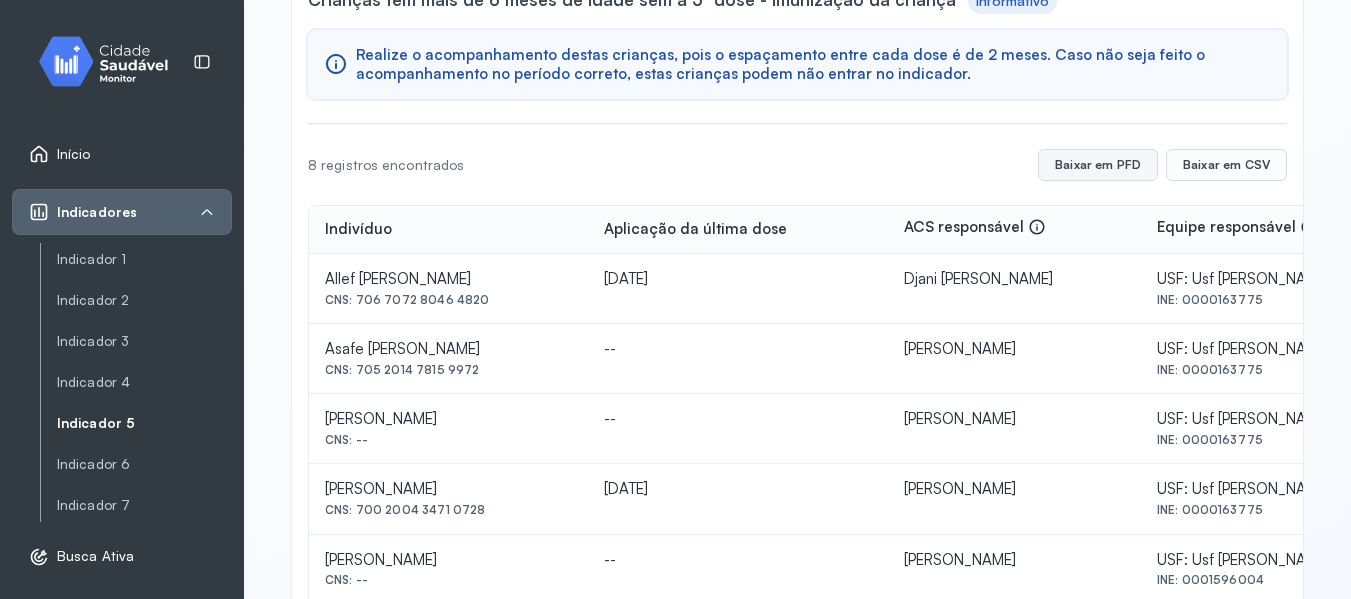 click on "Baixar em PFD" at bounding box center [1098, 165] 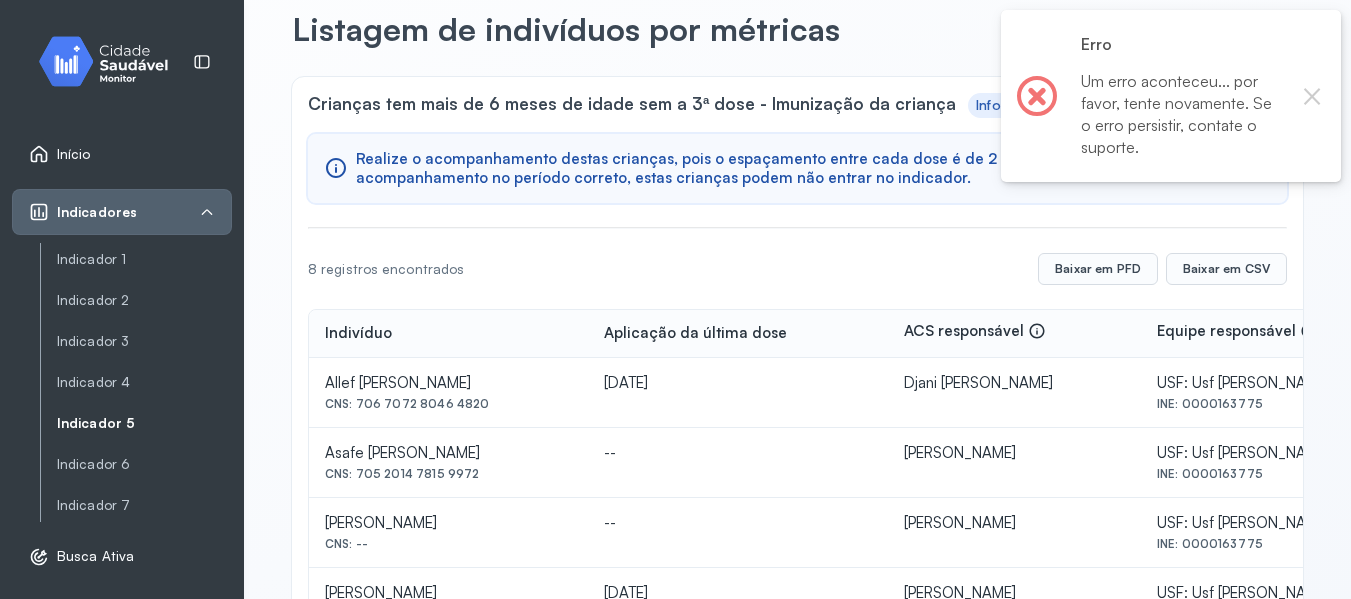 scroll, scrollTop: 0, scrollLeft: 0, axis: both 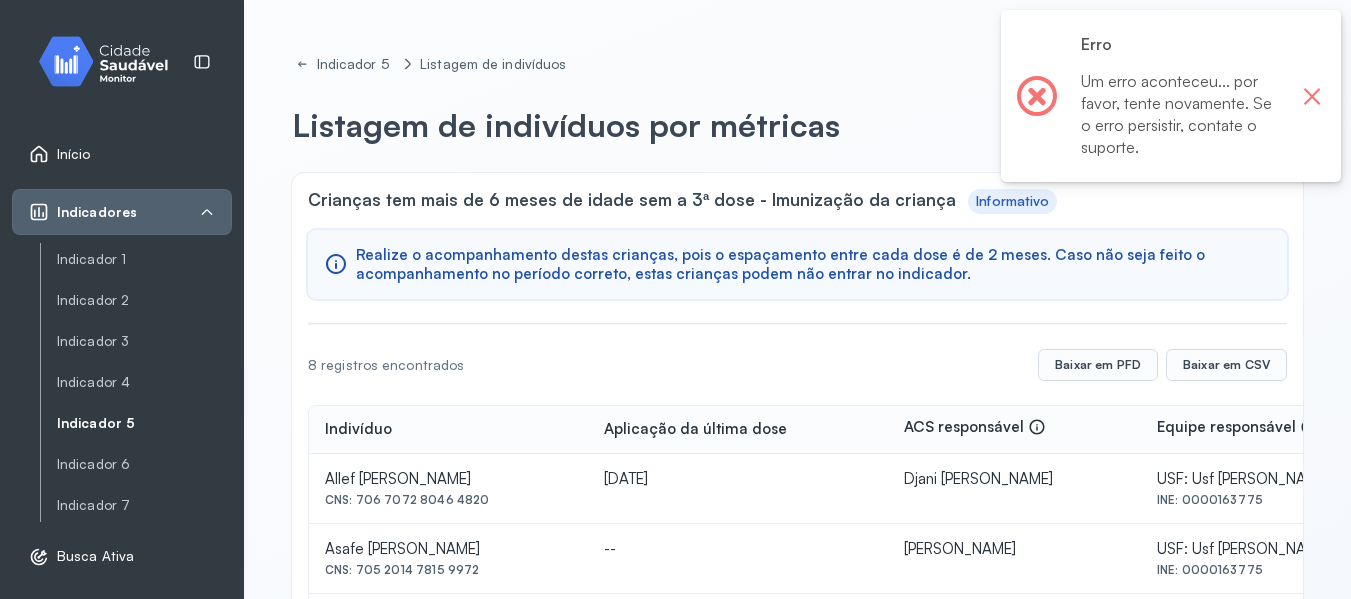 click on "×" at bounding box center [1312, 96] 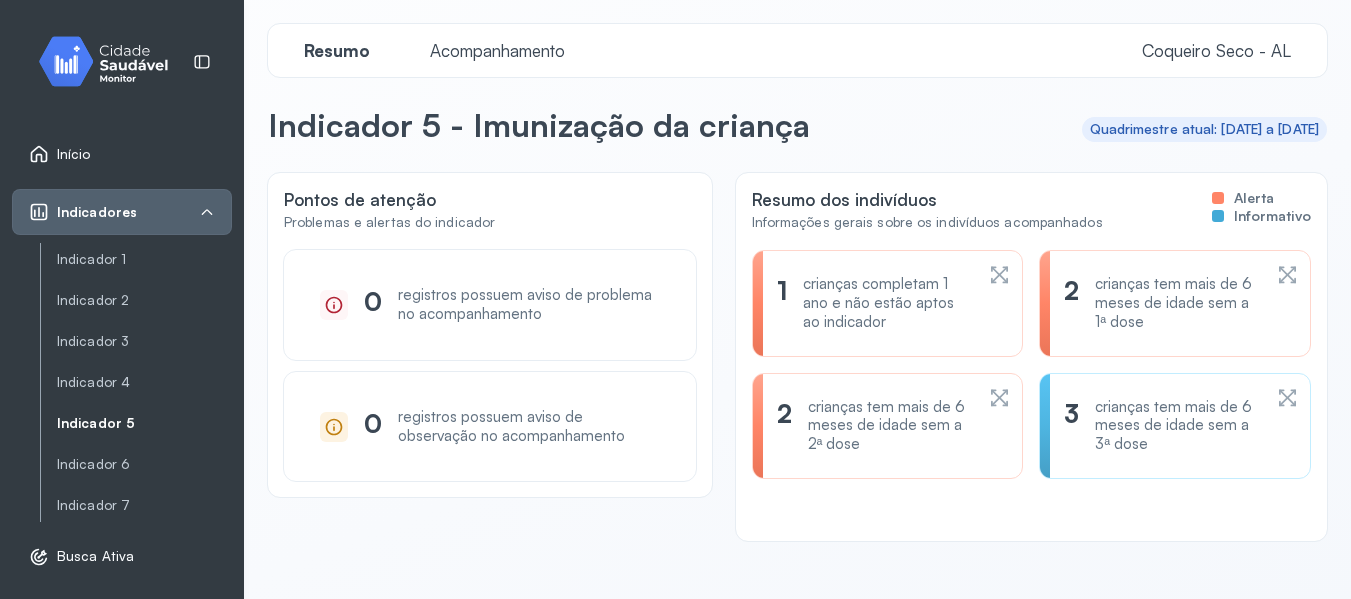 click on "crianças tem mais de 6 meses de idade sem a 2ª dose" at bounding box center (890, 426) 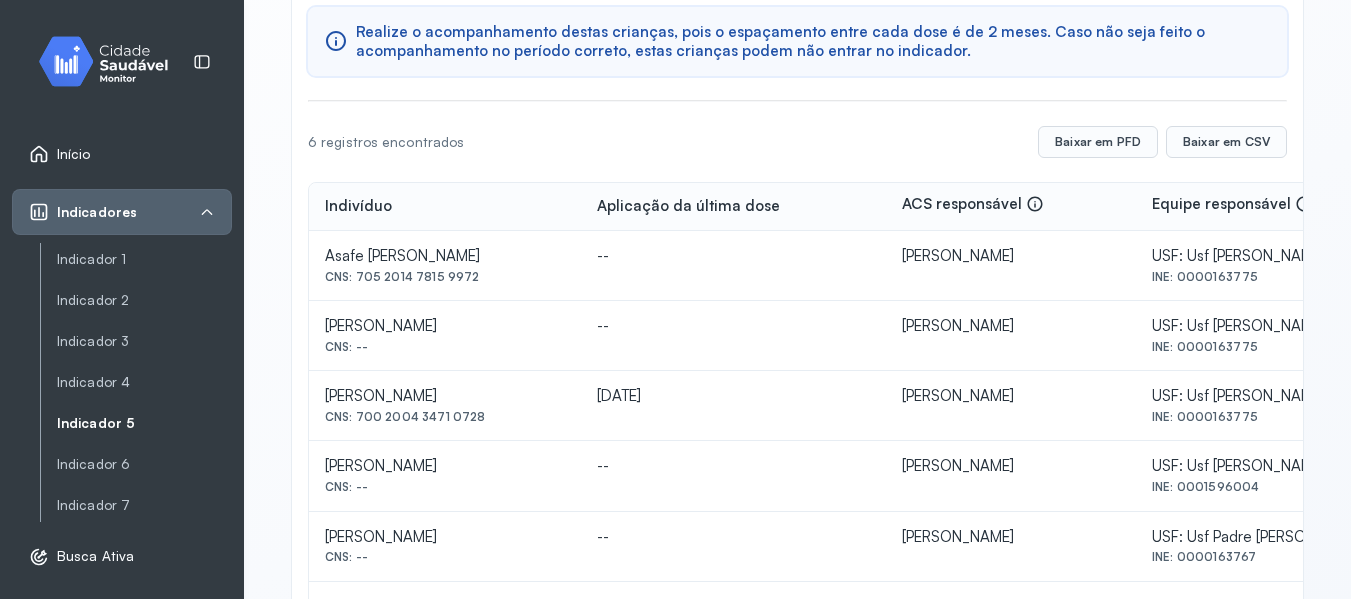 scroll, scrollTop: 327, scrollLeft: 0, axis: vertical 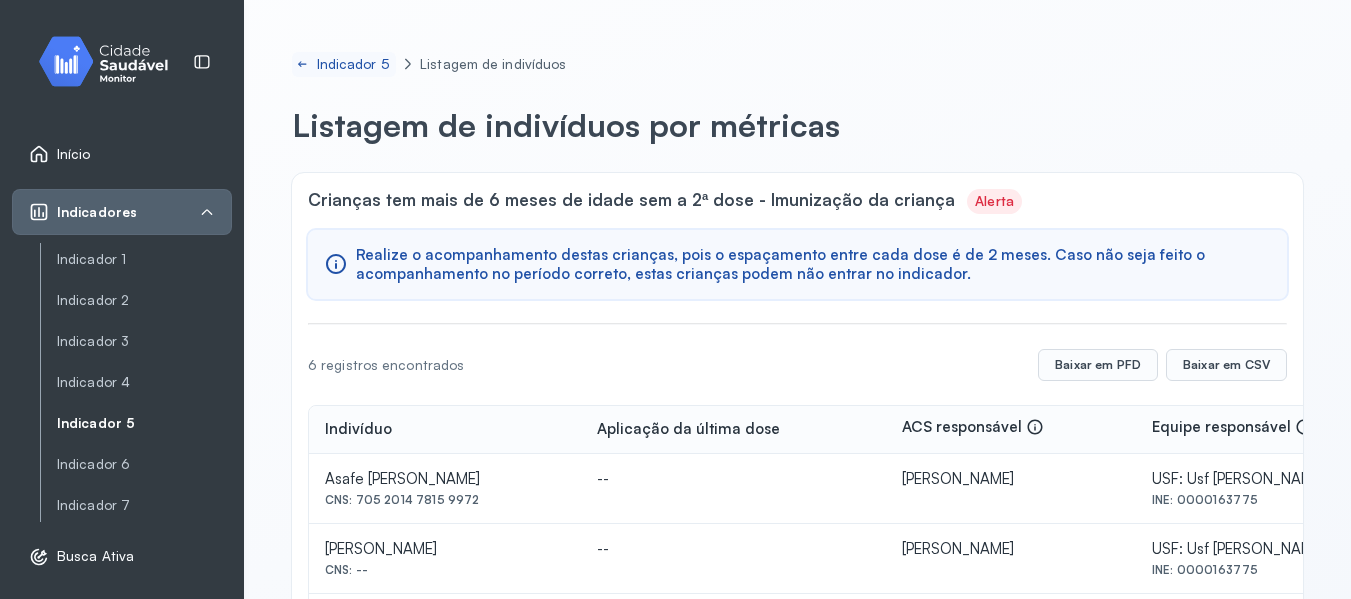 click on "Indicador 5" at bounding box center (355, 64) 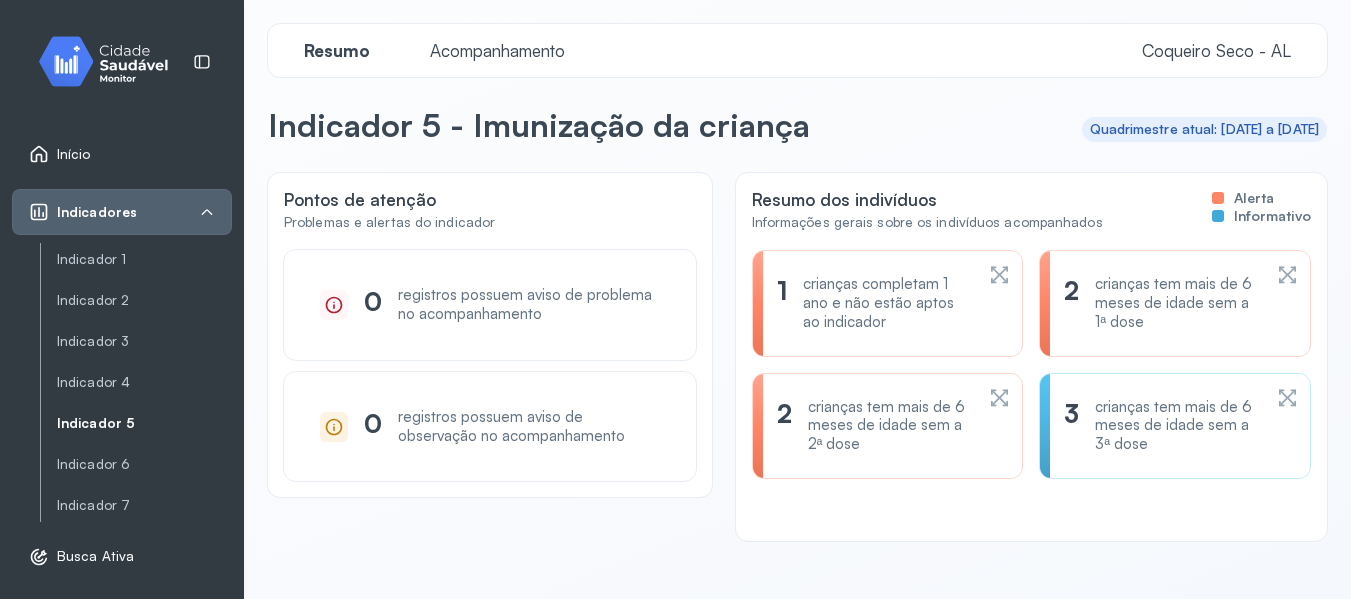 click on "crianças completam 1 ano e não estão aptos ao indicador" at bounding box center [888, 303] 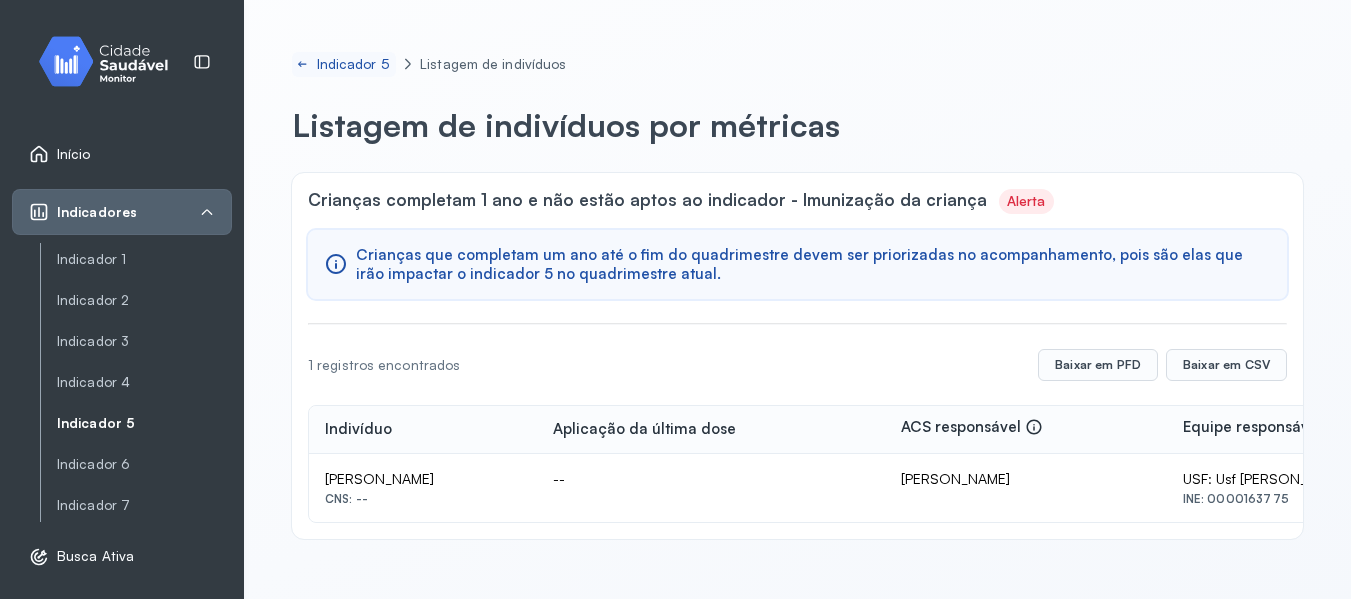 click on "Indicador 5" at bounding box center [355, 64] 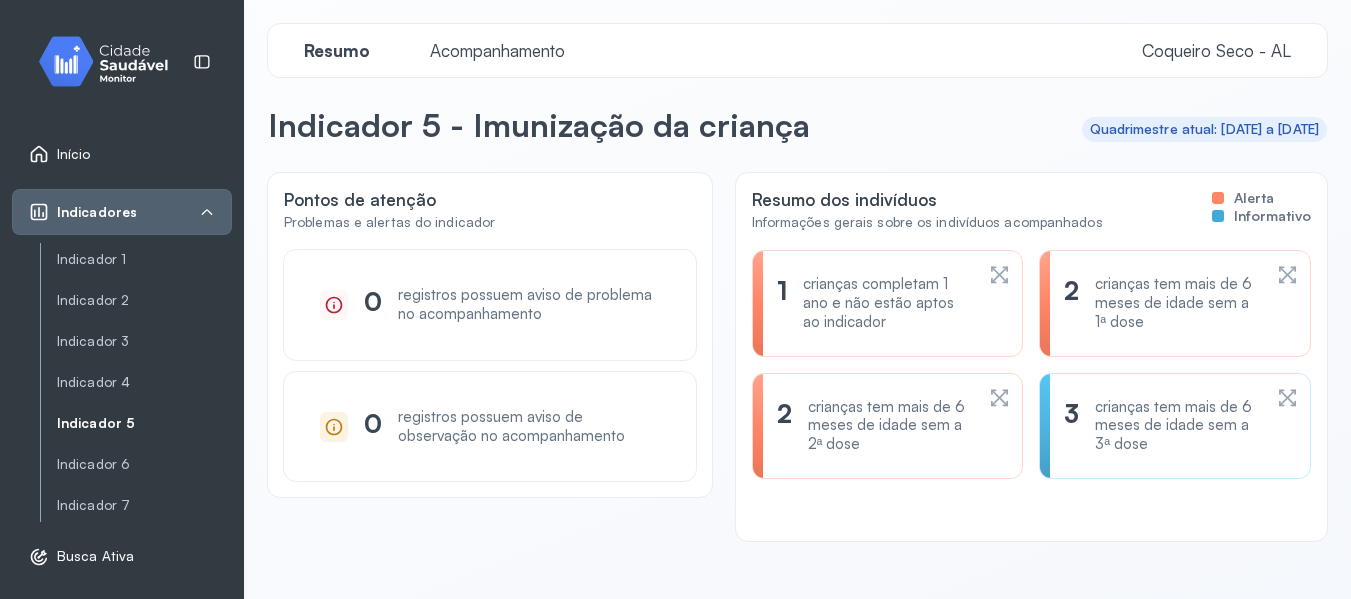 click on "crianças tem mais de 6 meses de idade sem a 1ª dose" at bounding box center [1177, 303] 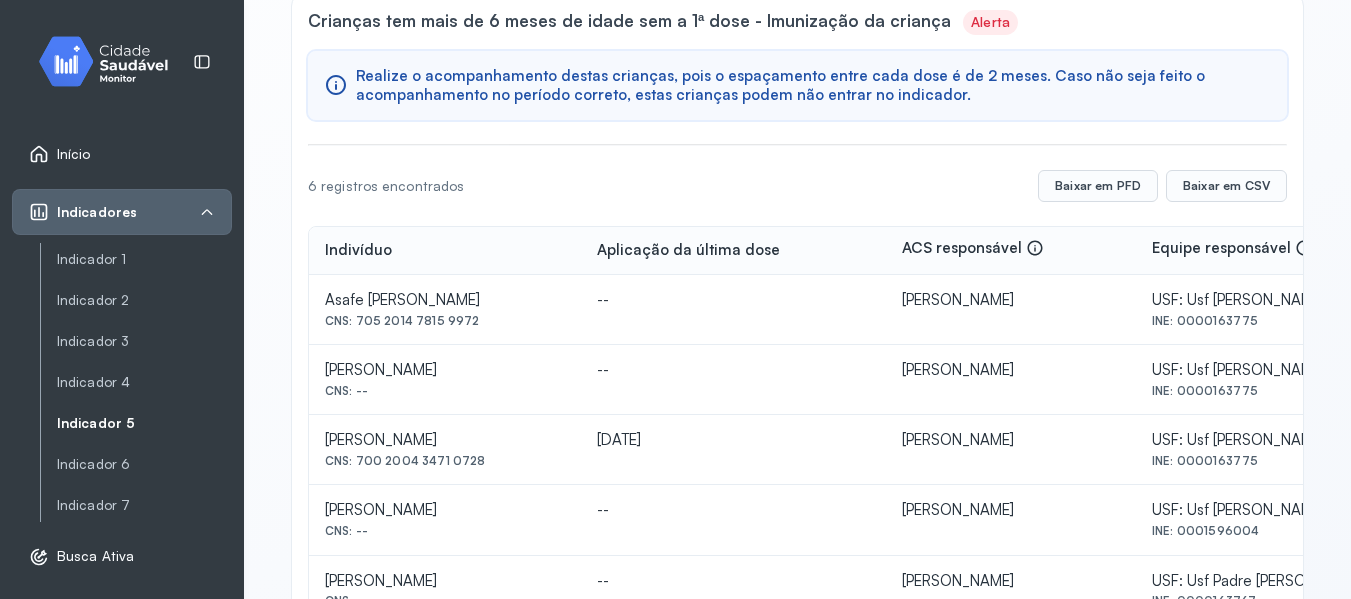 scroll, scrollTop: 327, scrollLeft: 0, axis: vertical 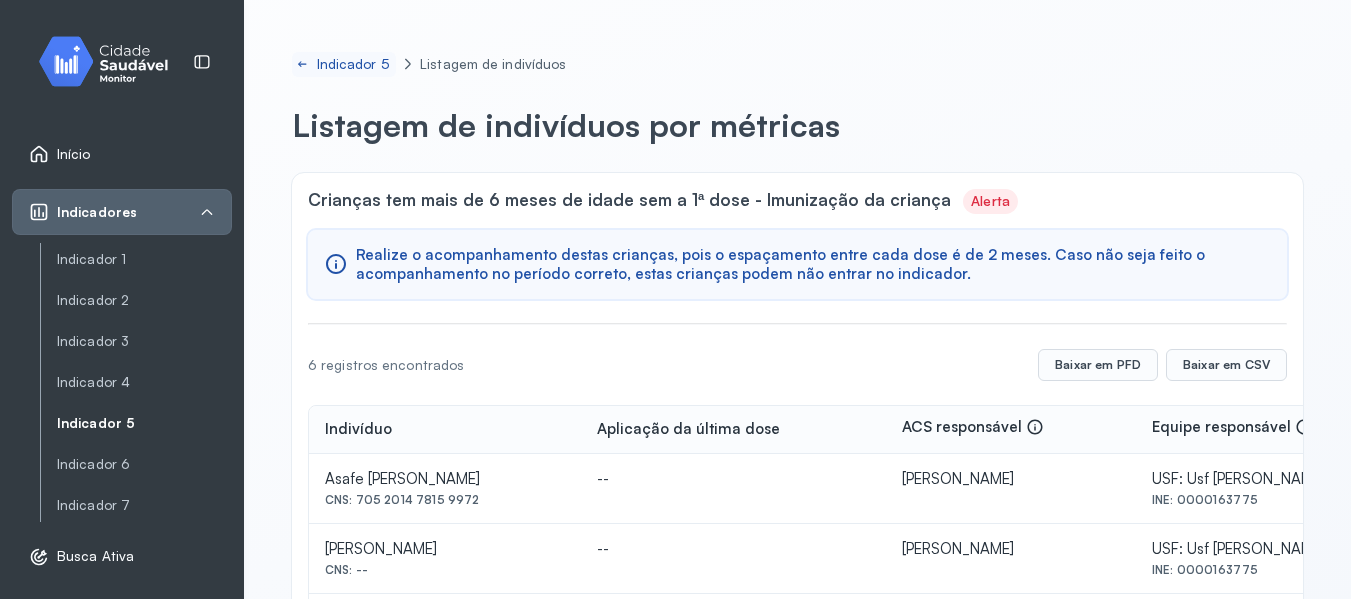 click on "Indicador 5" 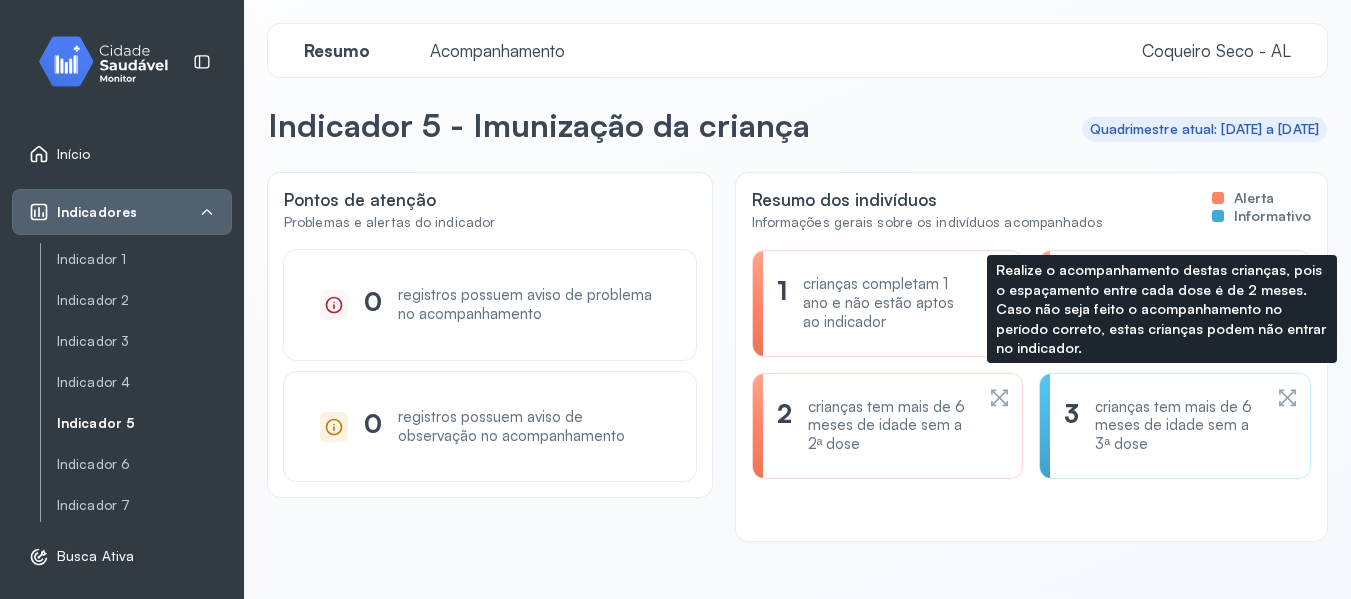 click on "crianças tem mais de 6 meses de idade sem a 2ª dose" at bounding box center (890, 426) 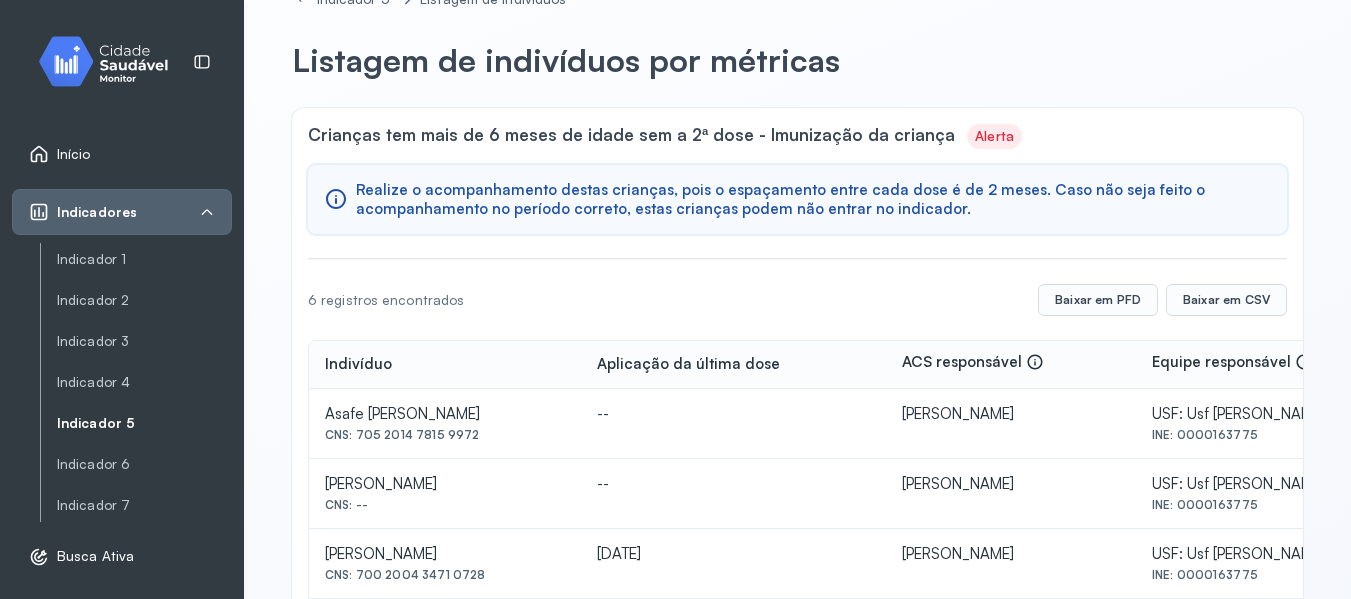 scroll, scrollTop: 100, scrollLeft: 0, axis: vertical 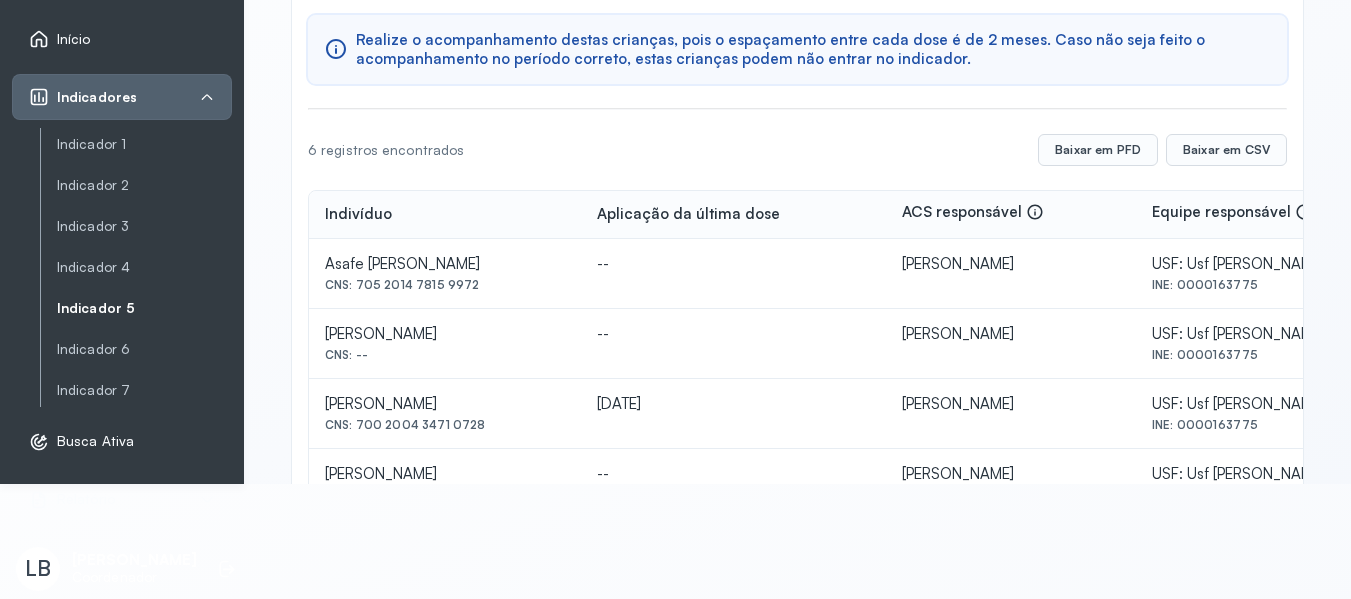 drag, startPoint x: 474, startPoint y: 332, endPoint x: 317, endPoint y: 325, distance: 157.15598 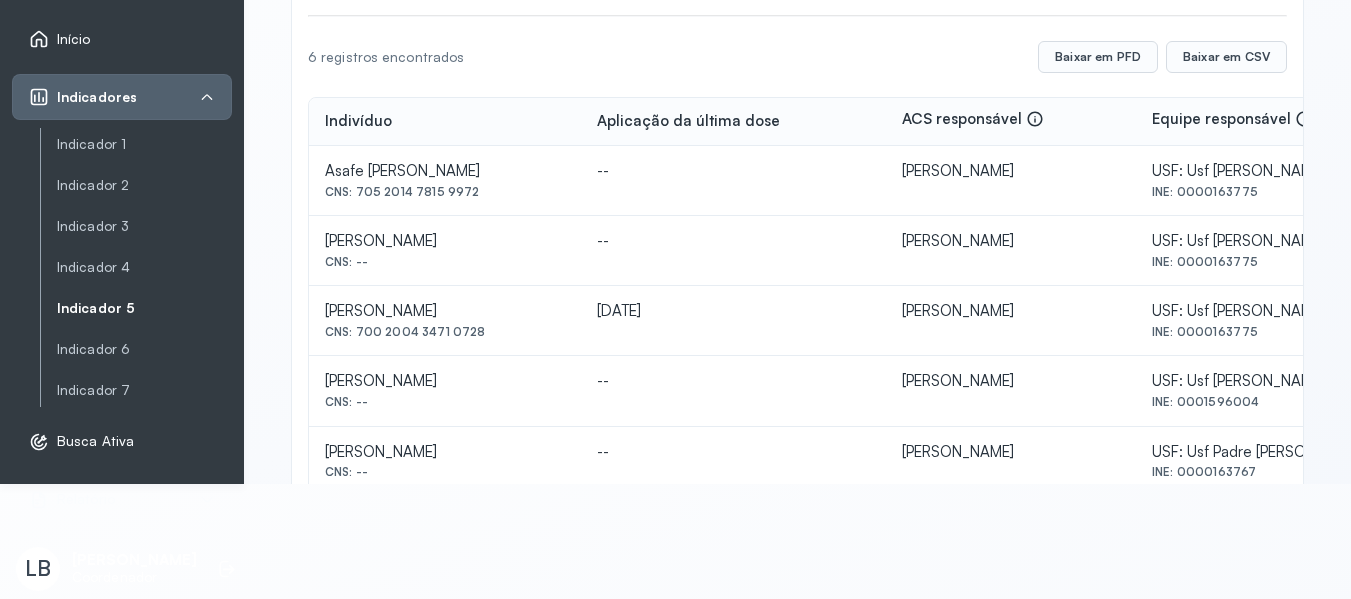 scroll, scrollTop: 300, scrollLeft: 0, axis: vertical 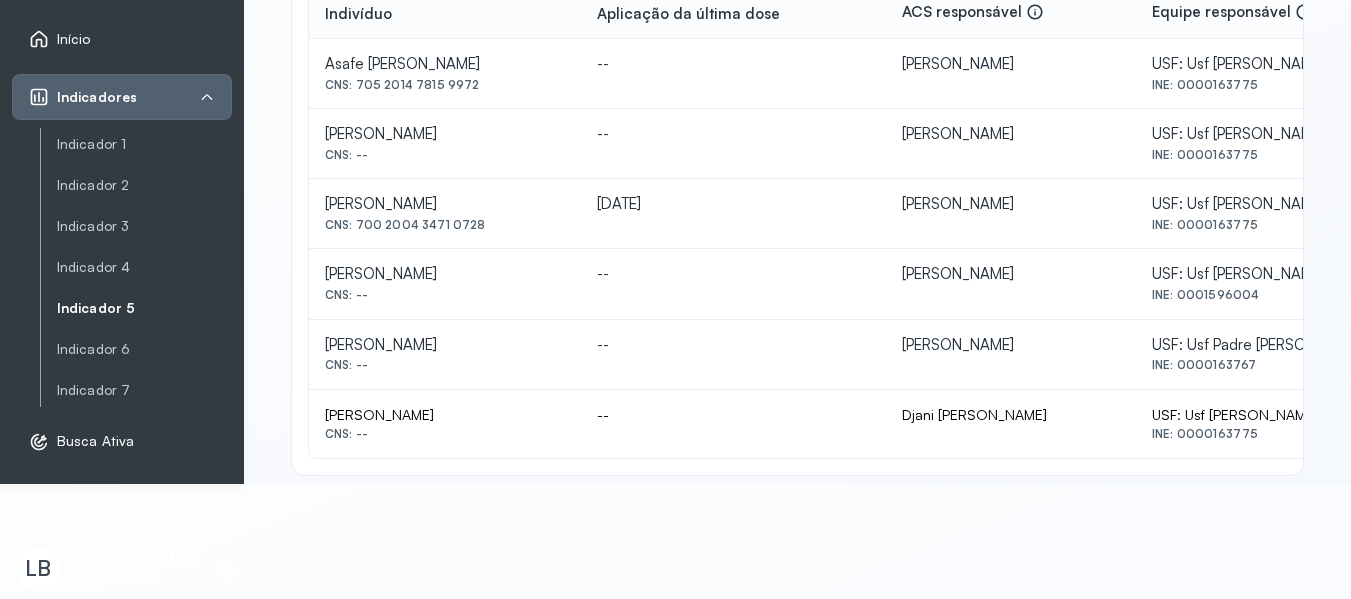 drag, startPoint x: 491, startPoint y: 219, endPoint x: 358, endPoint y: 232, distance: 133.63383 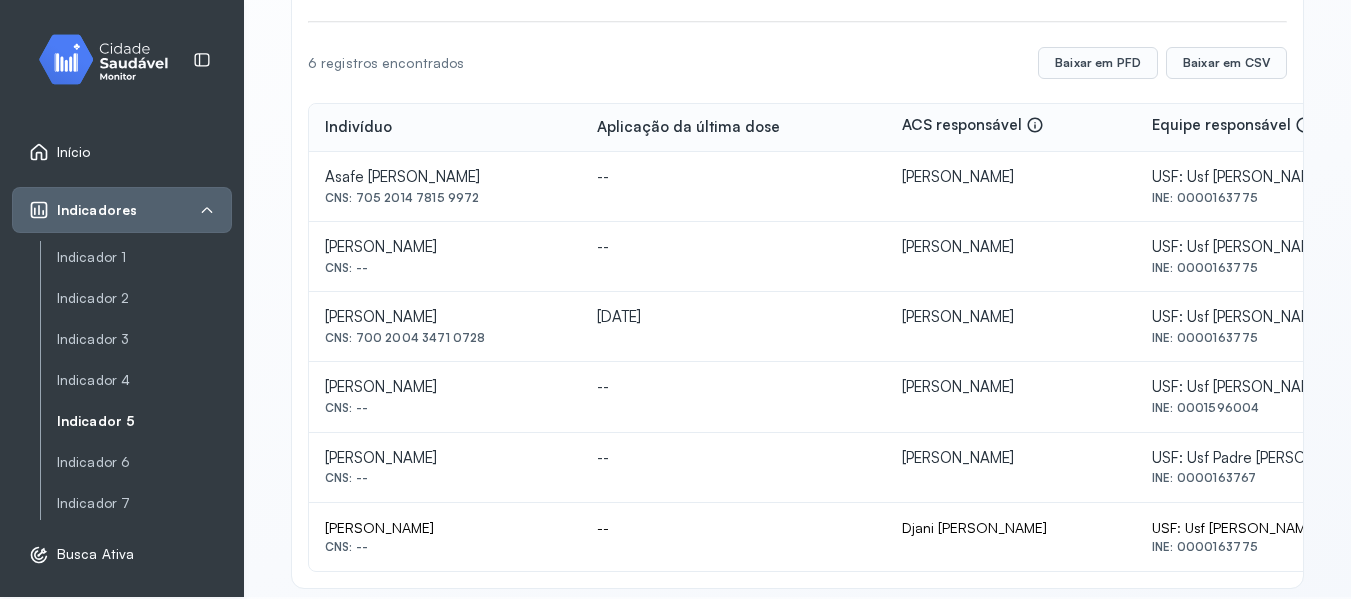 scroll, scrollTop: 0, scrollLeft: 0, axis: both 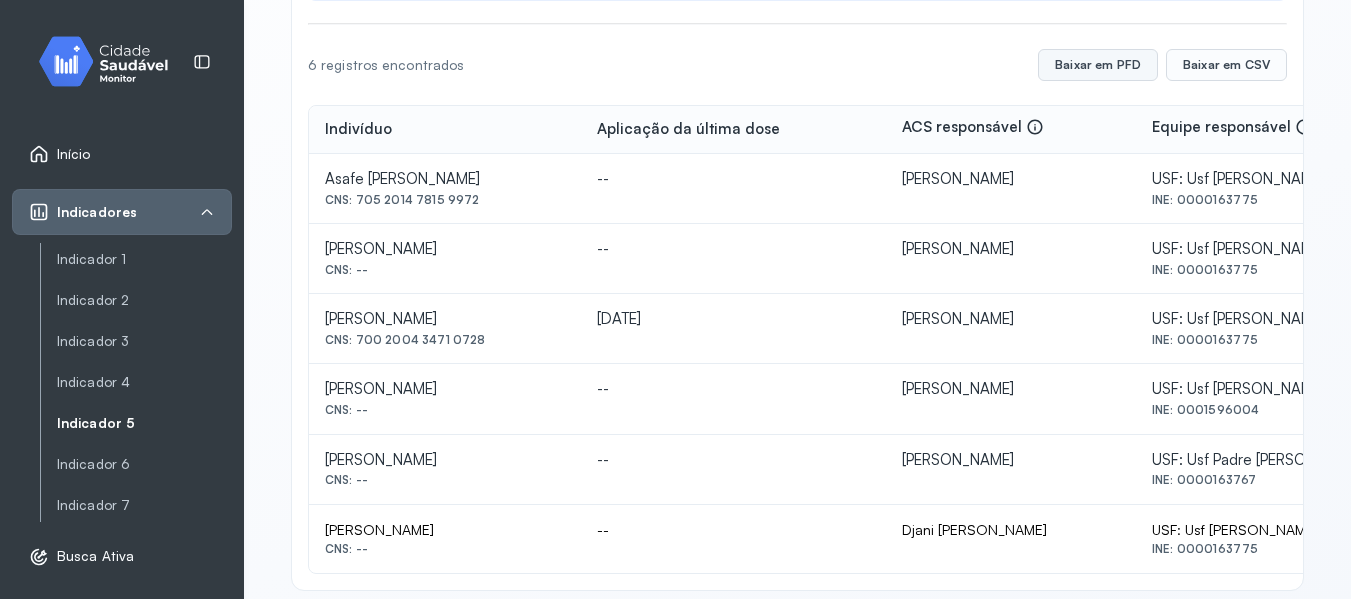 click on "Baixar em PFD" at bounding box center [1098, 65] 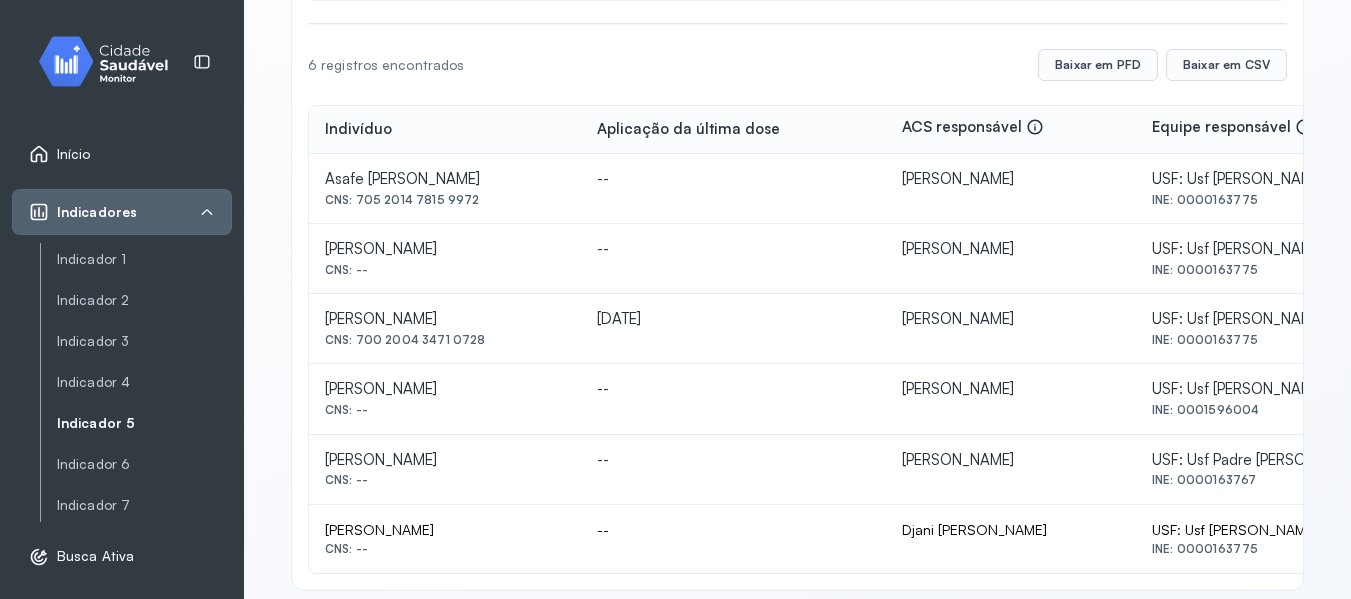 scroll, scrollTop: 327, scrollLeft: 0, axis: vertical 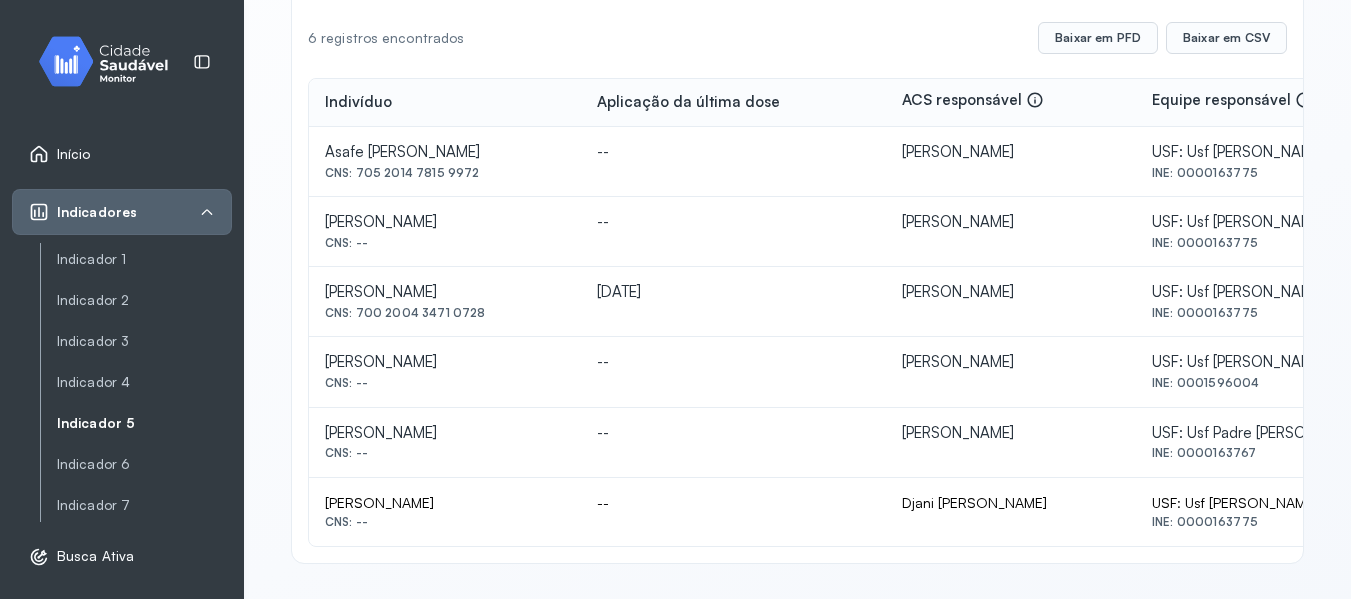 click on "Indicador 5" at bounding box center (144, 423) 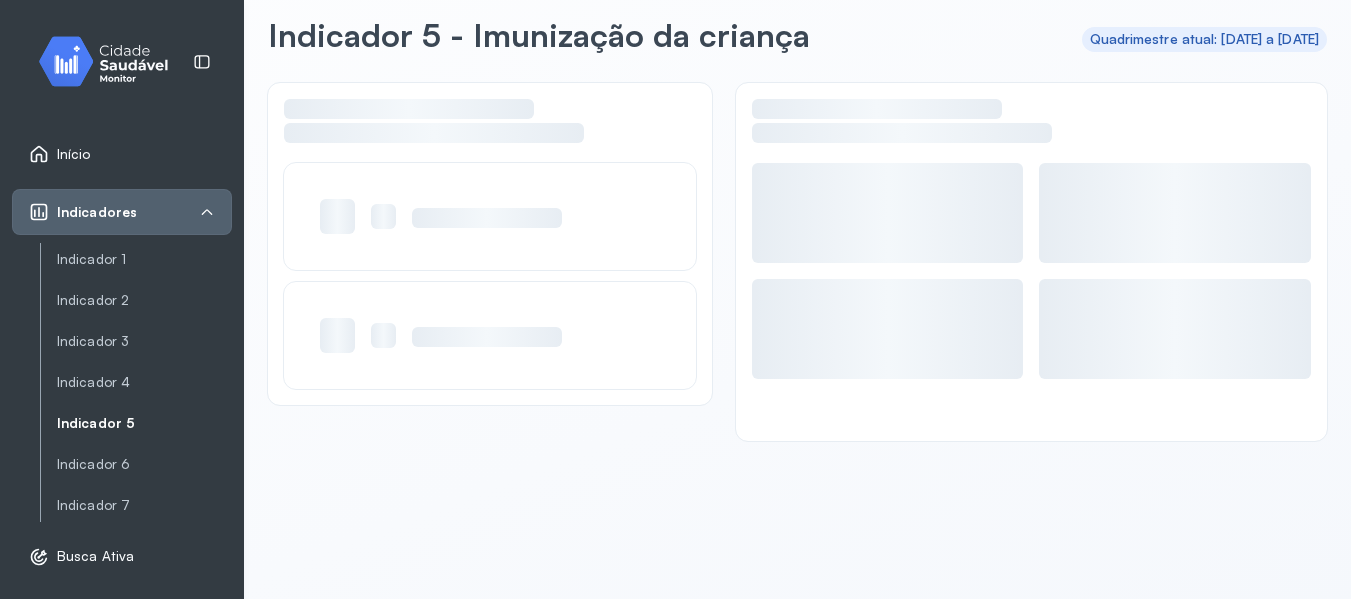 scroll, scrollTop: 90, scrollLeft: 0, axis: vertical 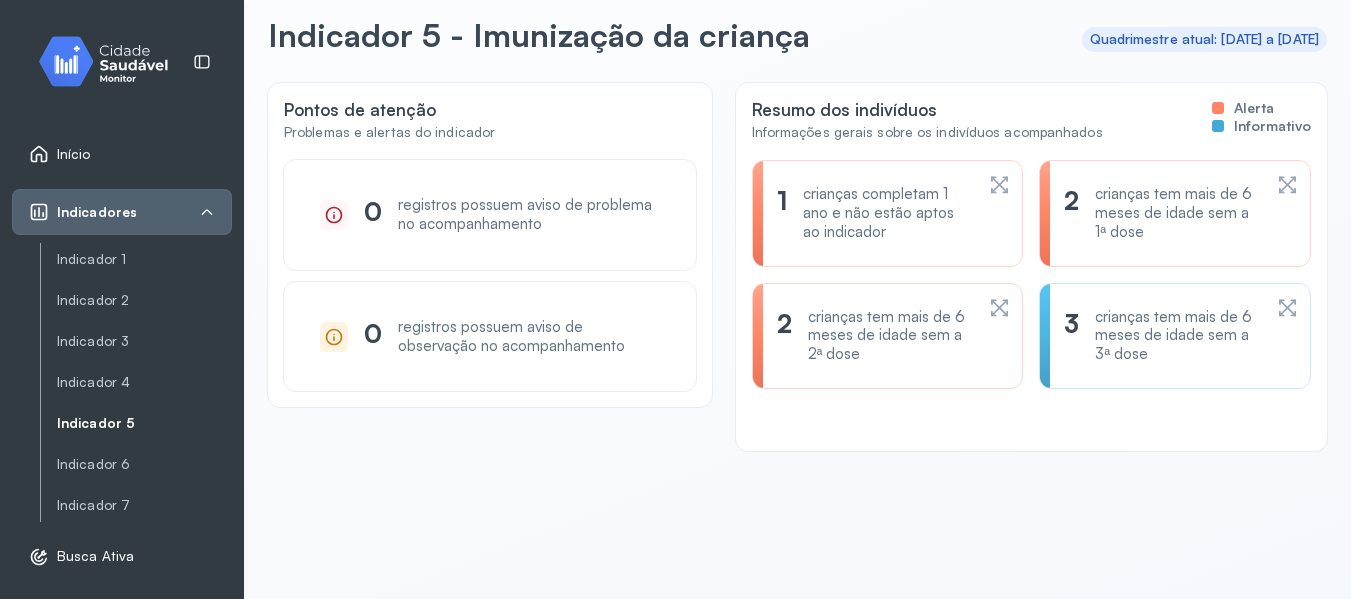 click on "crianças tem mais de 6 meses de idade sem a 3ª dose" at bounding box center (1177, 336) 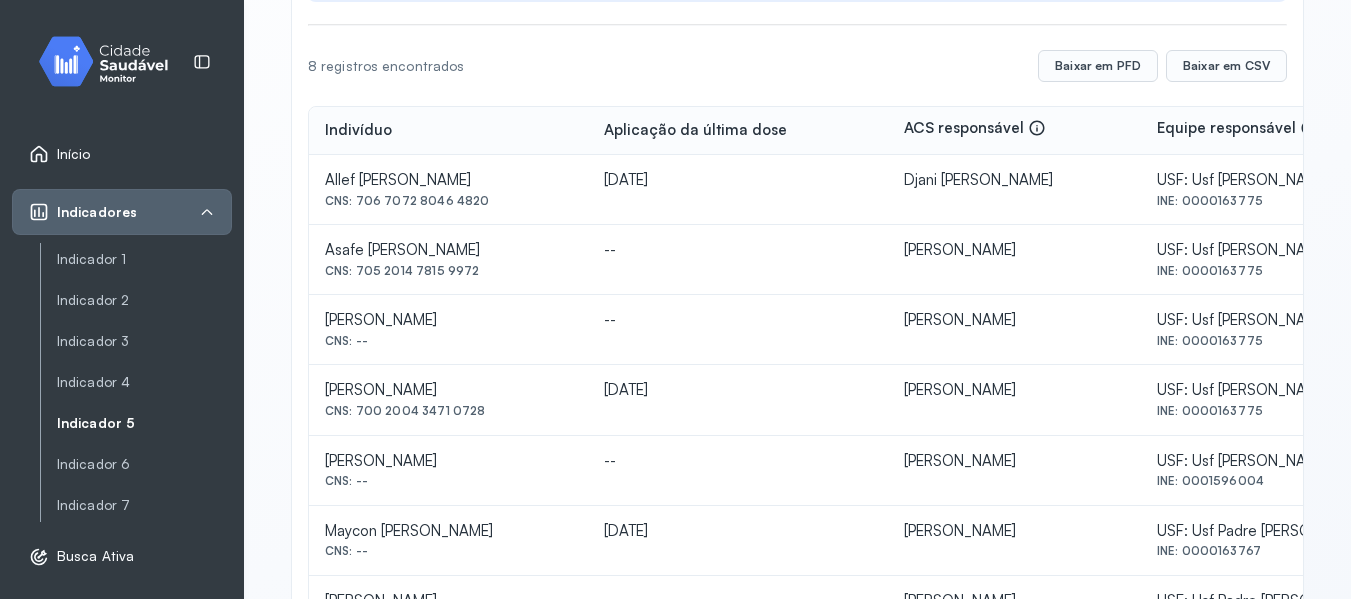 scroll, scrollTop: 0, scrollLeft: 0, axis: both 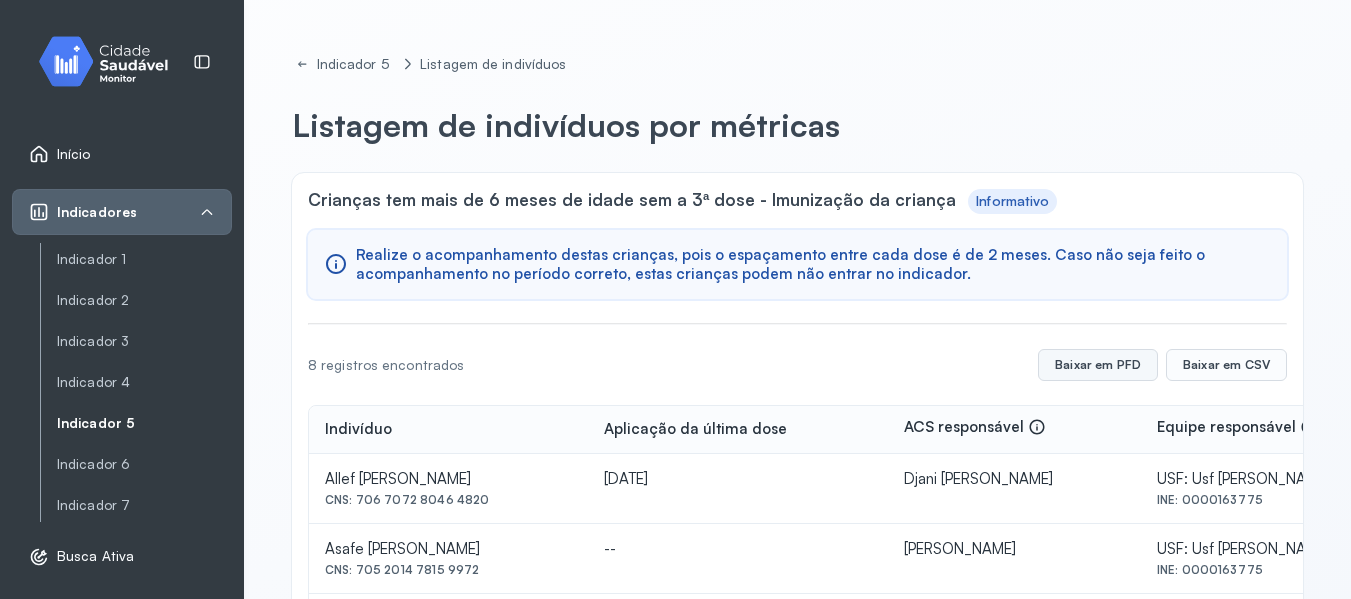 click on "Baixar em PFD" at bounding box center [1098, 365] 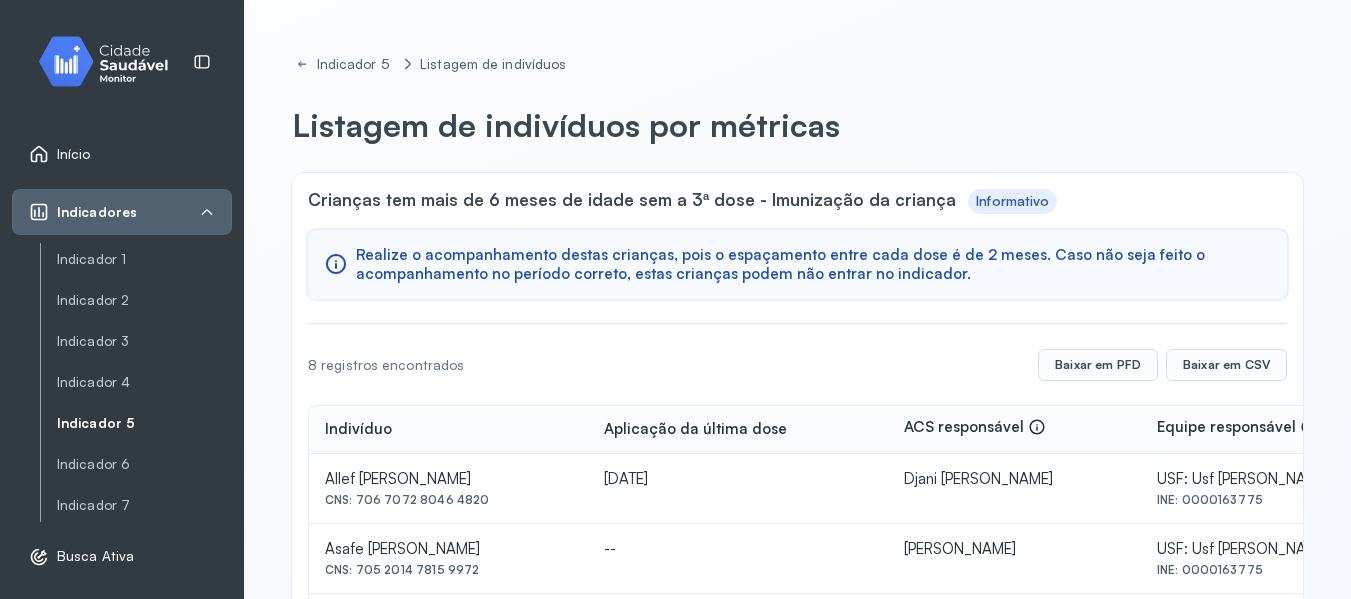 click on "Elizangela Silva Da Costa" 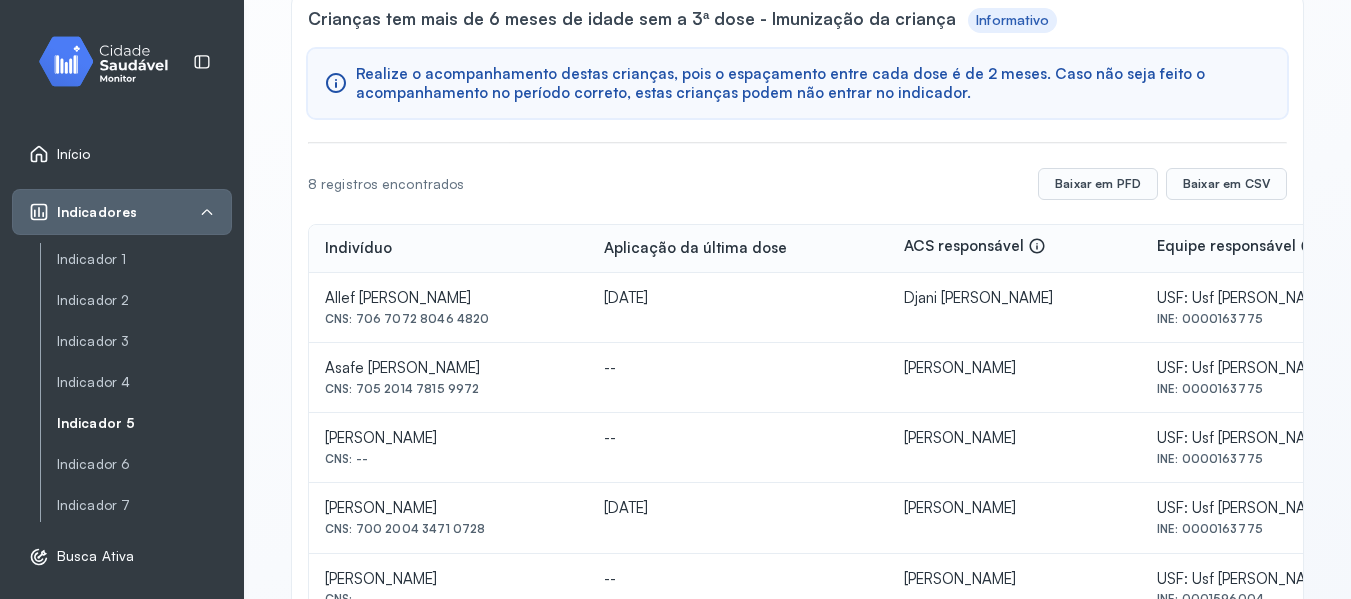 scroll, scrollTop: 467, scrollLeft: 0, axis: vertical 